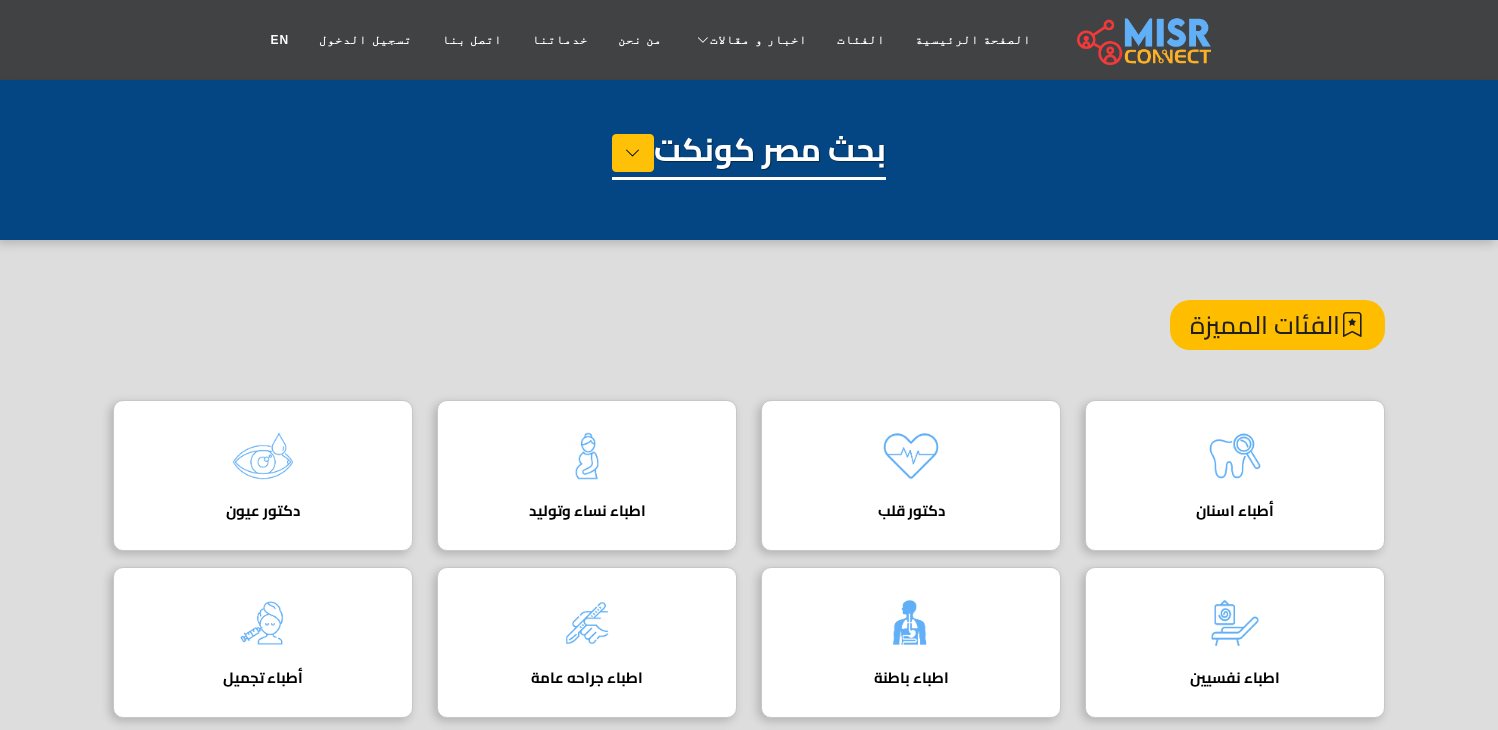 scroll, scrollTop: 0, scrollLeft: 0, axis: both 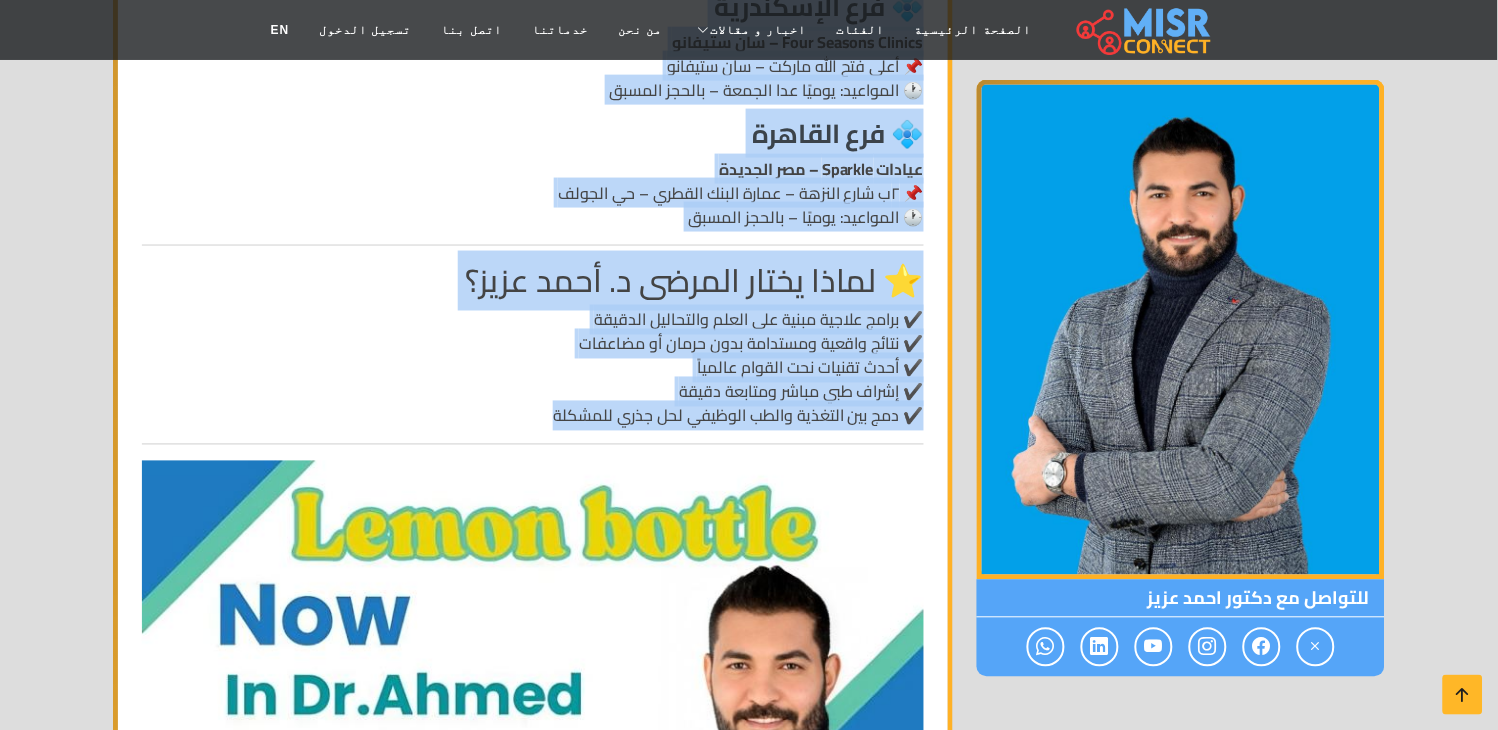 drag, startPoint x: 922, startPoint y: 256, endPoint x: 551, endPoint y: 422, distance: 406.44434 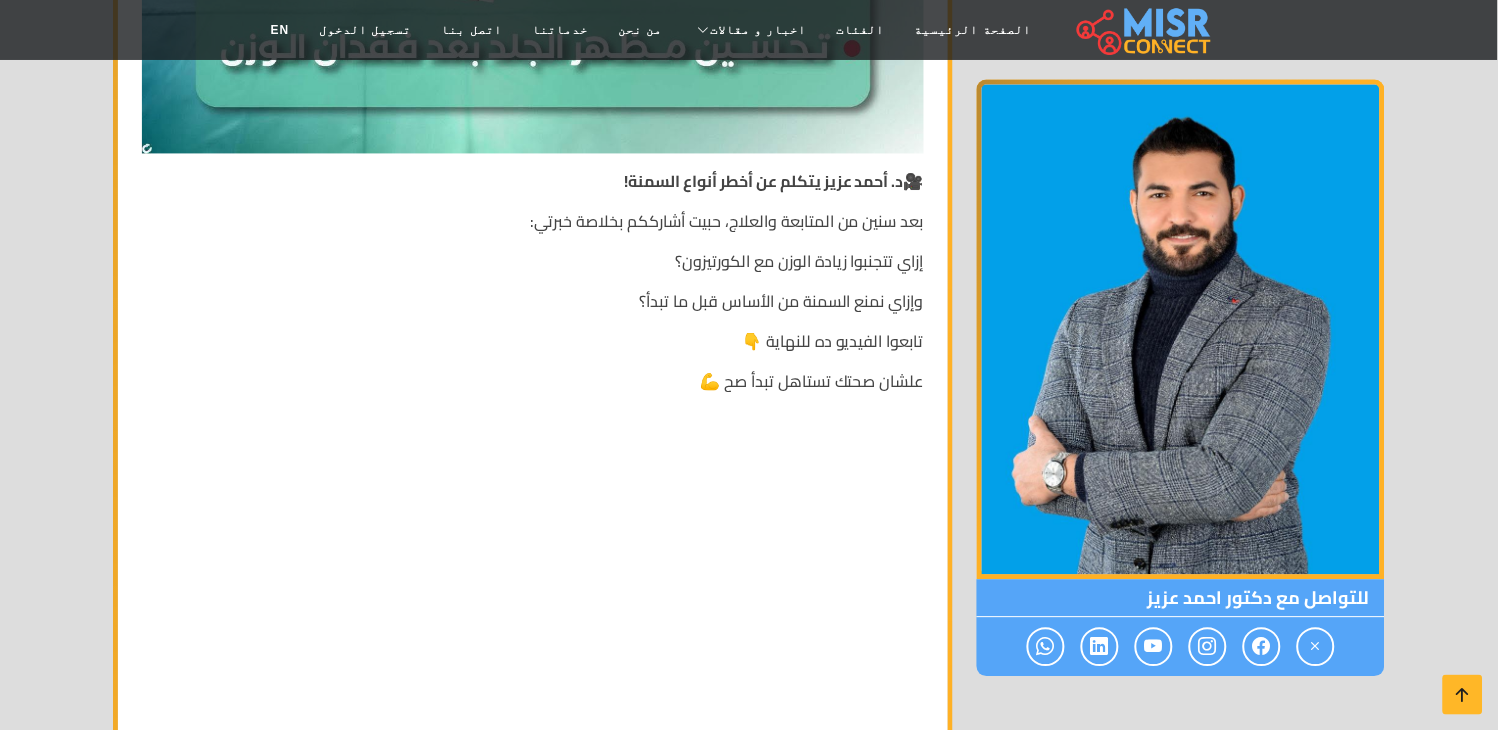 scroll, scrollTop: 4217, scrollLeft: 0, axis: vertical 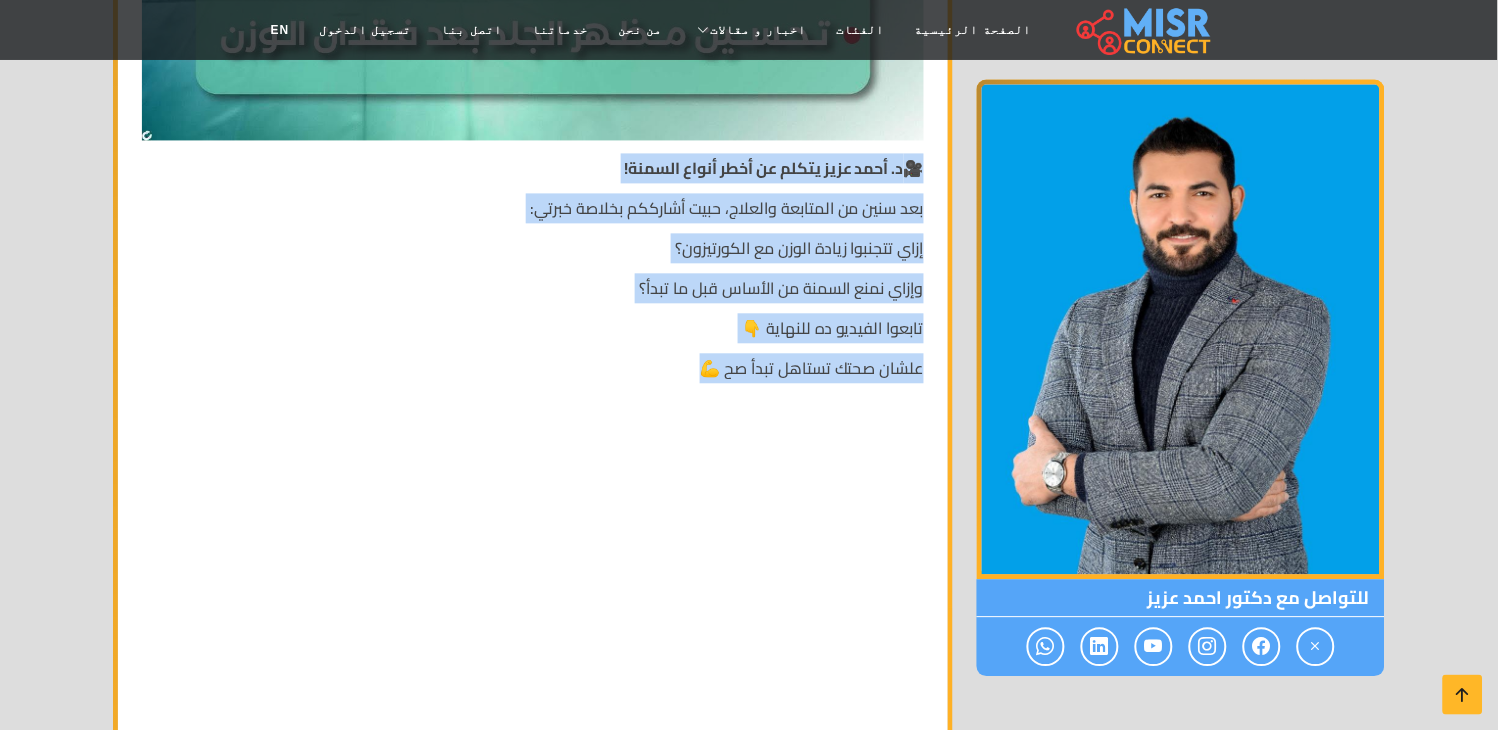 drag, startPoint x: 930, startPoint y: 158, endPoint x: 637, endPoint y: 370, distance: 361.65314 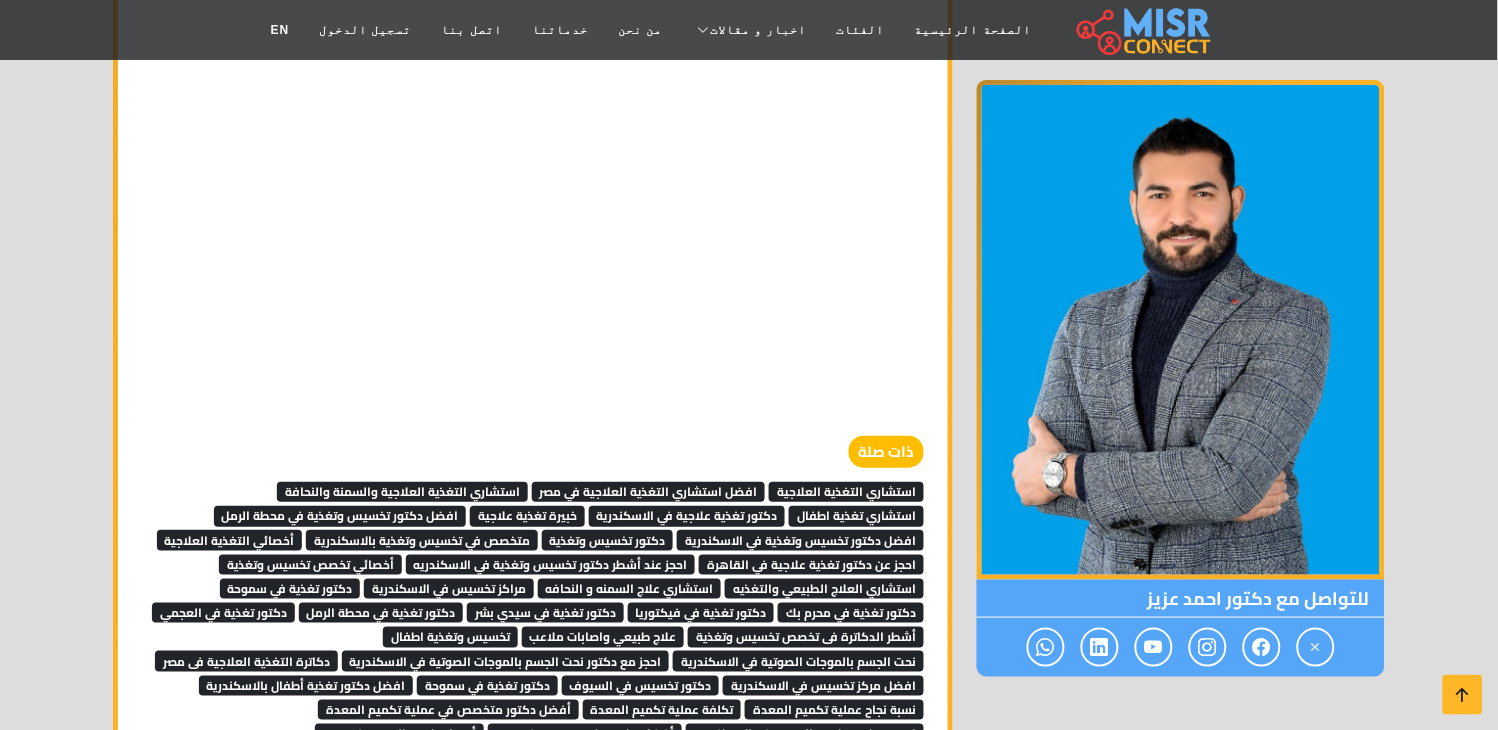 scroll, scrollTop: 5146, scrollLeft: 0, axis: vertical 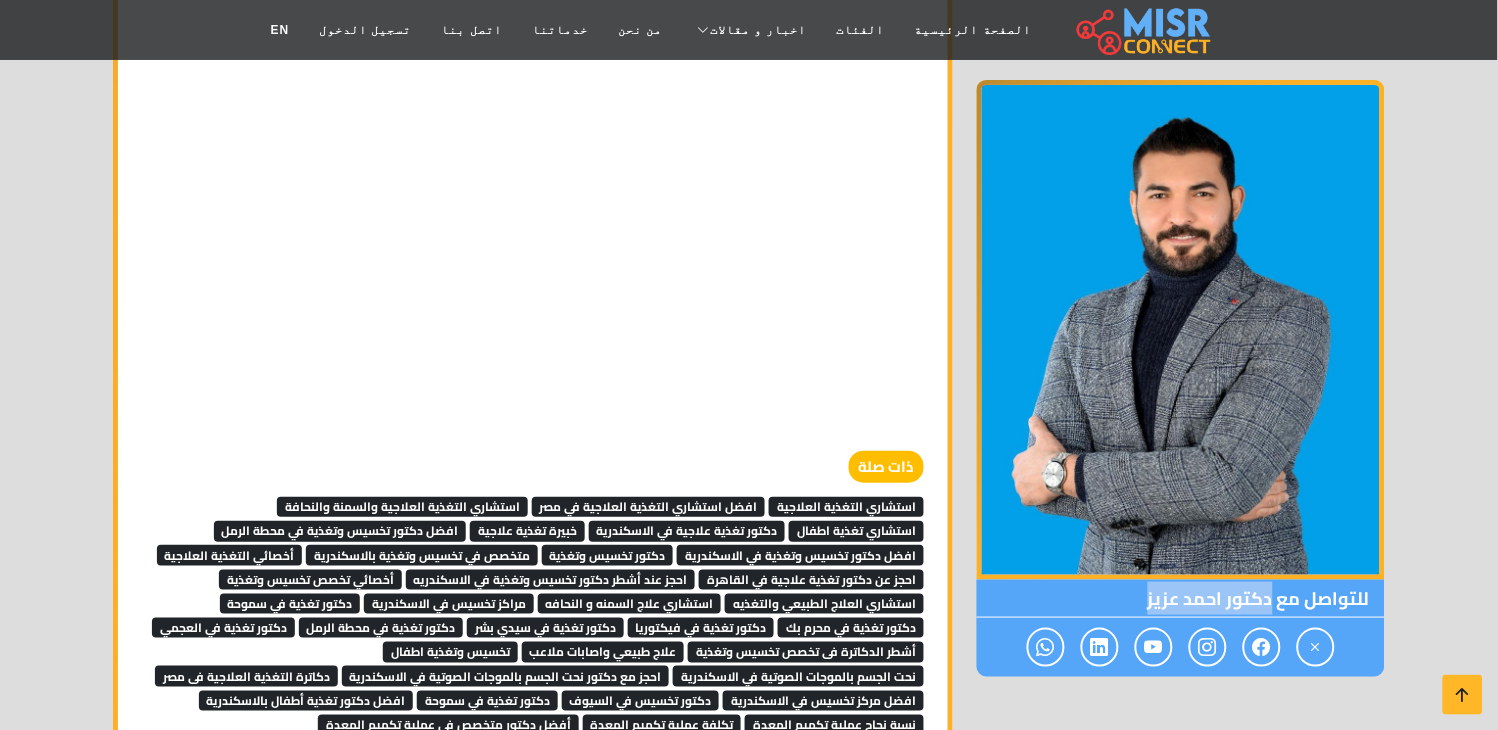 drag, startPoint x: 1273, startPoint y: 596, endPoint x: 1102, endPoint y: 592, distance: 171.04678 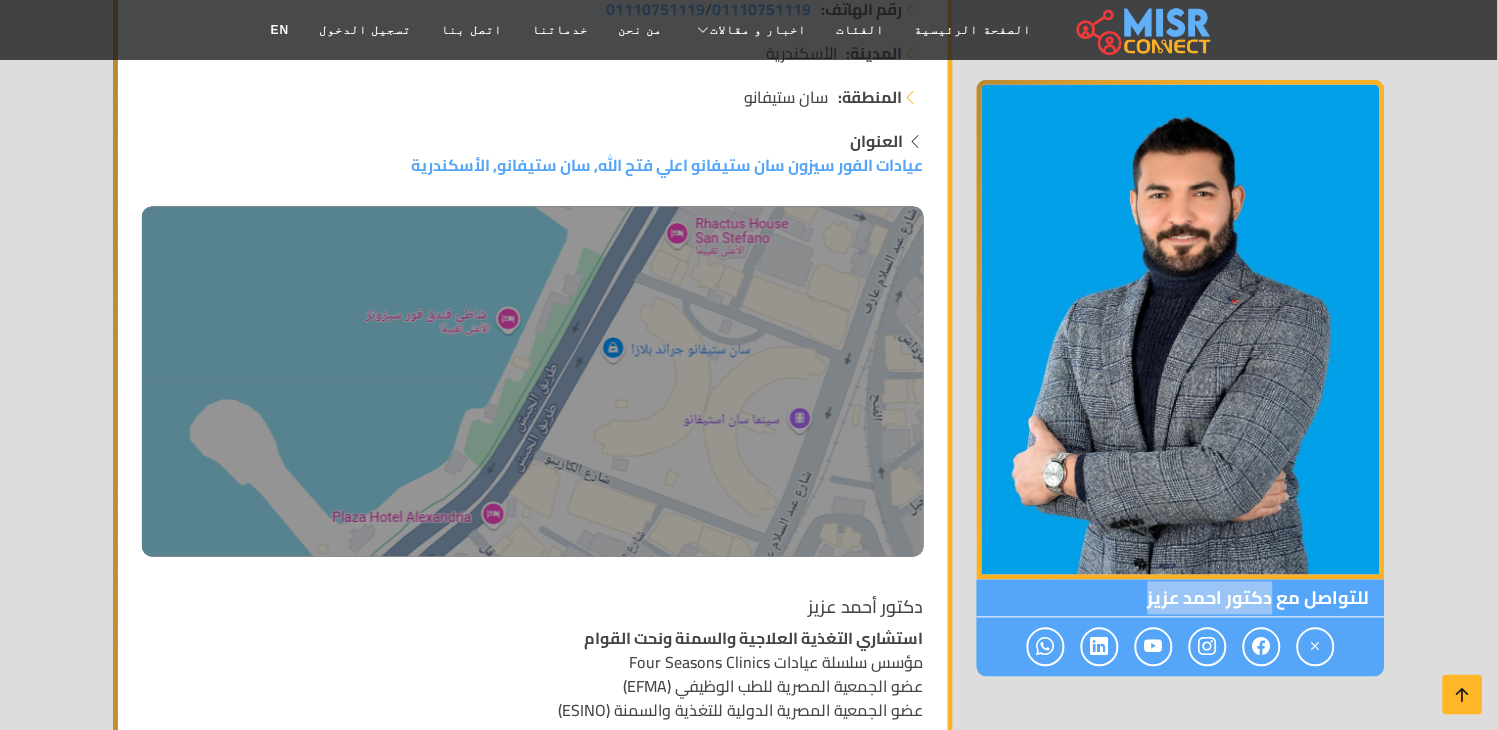 scroll, scrollTop: 0, scrollLeft: 0, axis: both 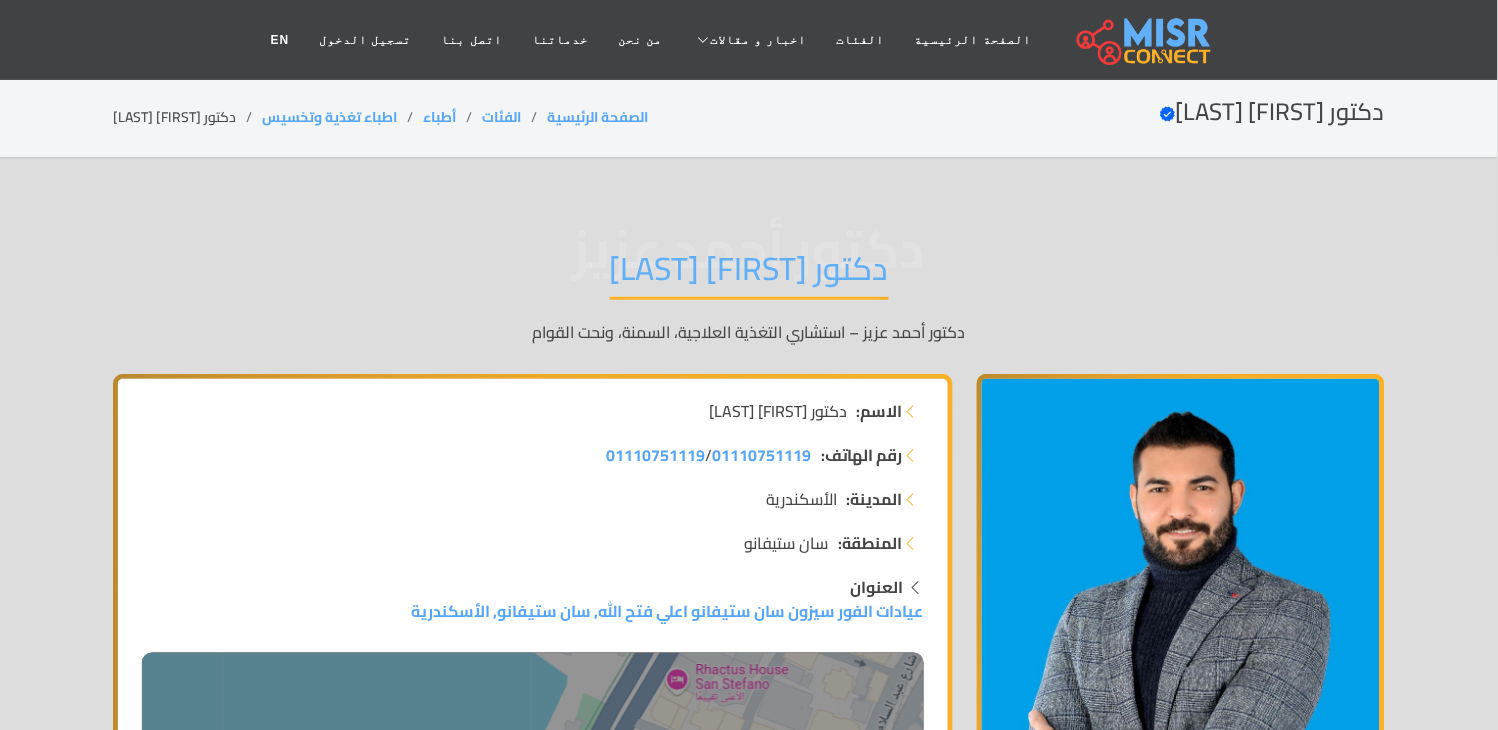click on "دكتور [FIRST] [LAST]" at bounding box center (749, 274) 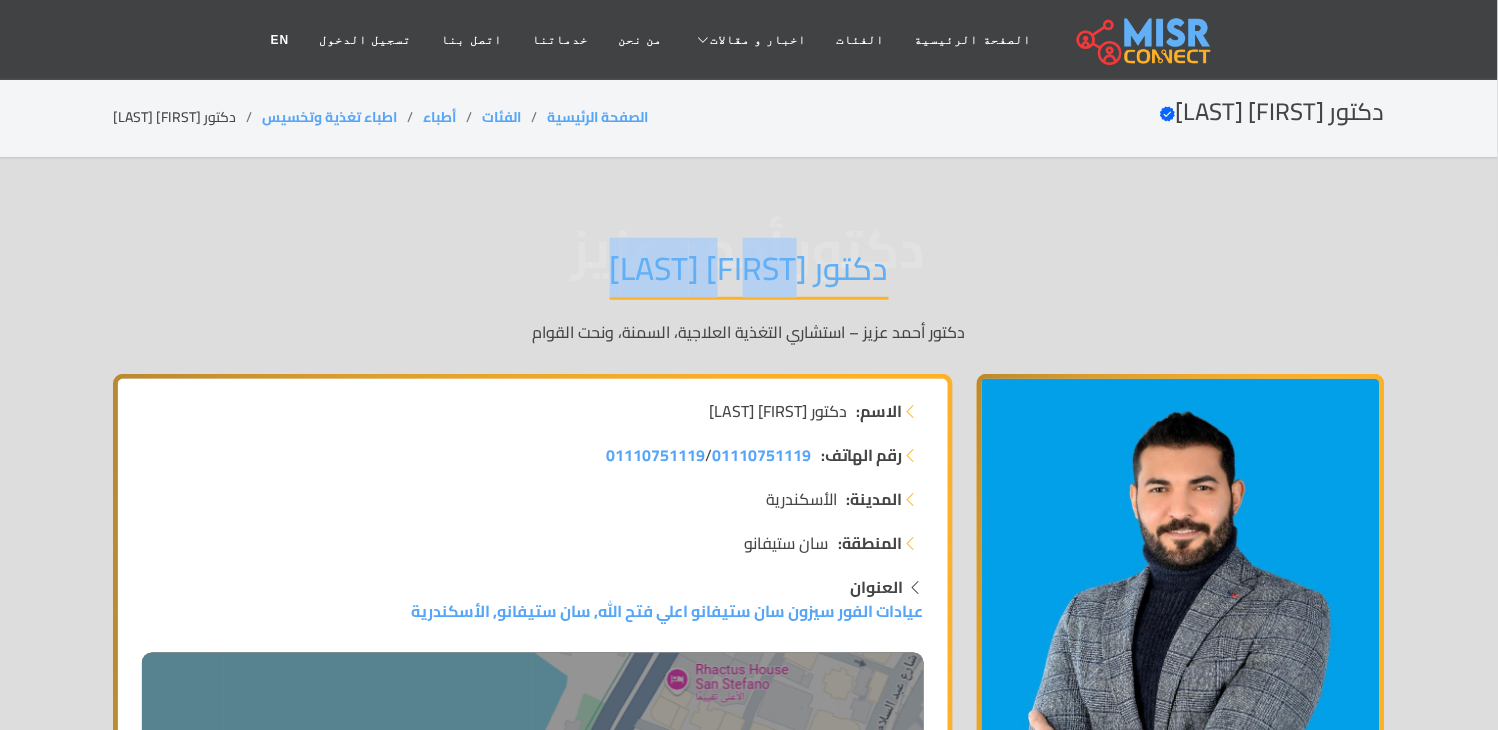 click on "دكتور [FIRST] [LAST]" at bounding box center (749, 274) 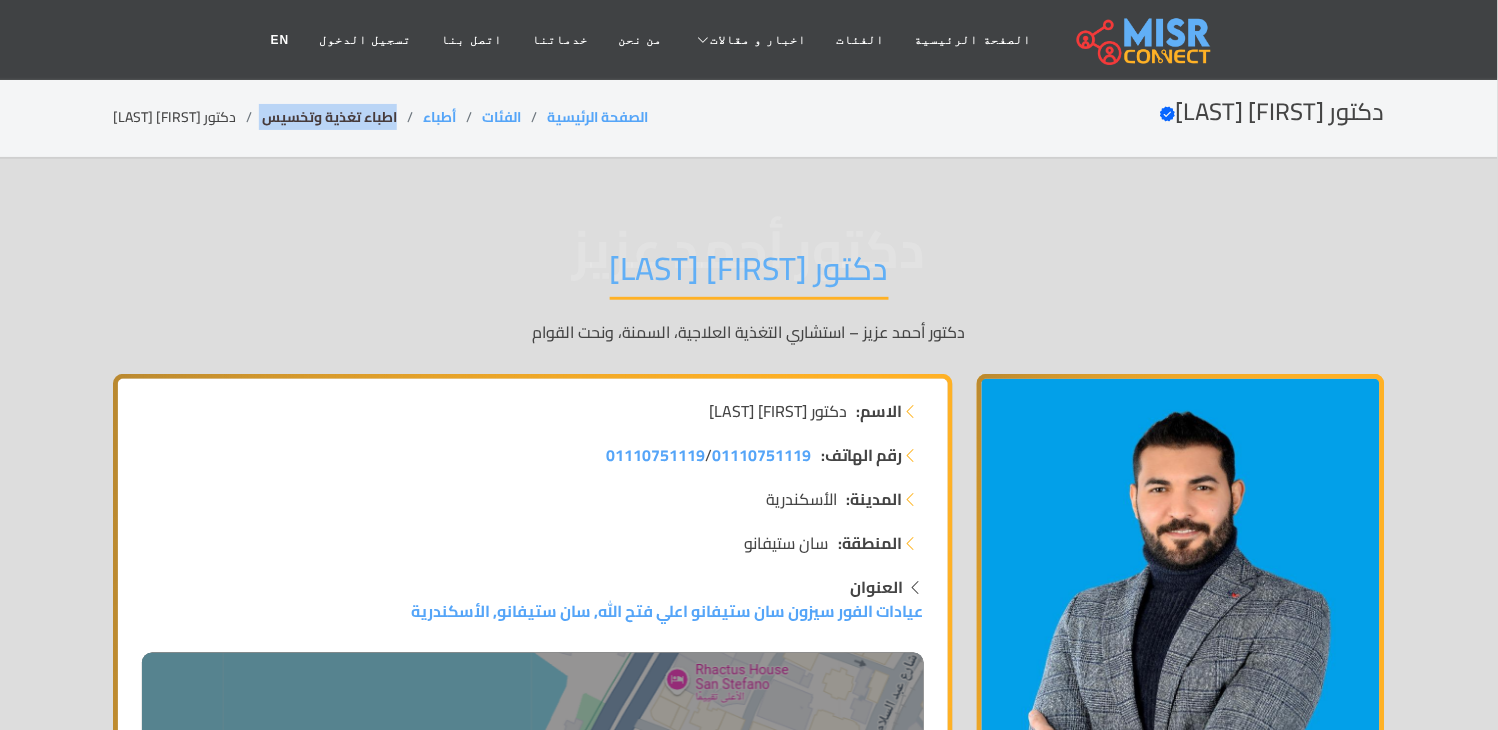 drag, startPoint x: 364, startPoint y: 115, endPoint x: 228, endPoint y: 111, distance: 136.0588 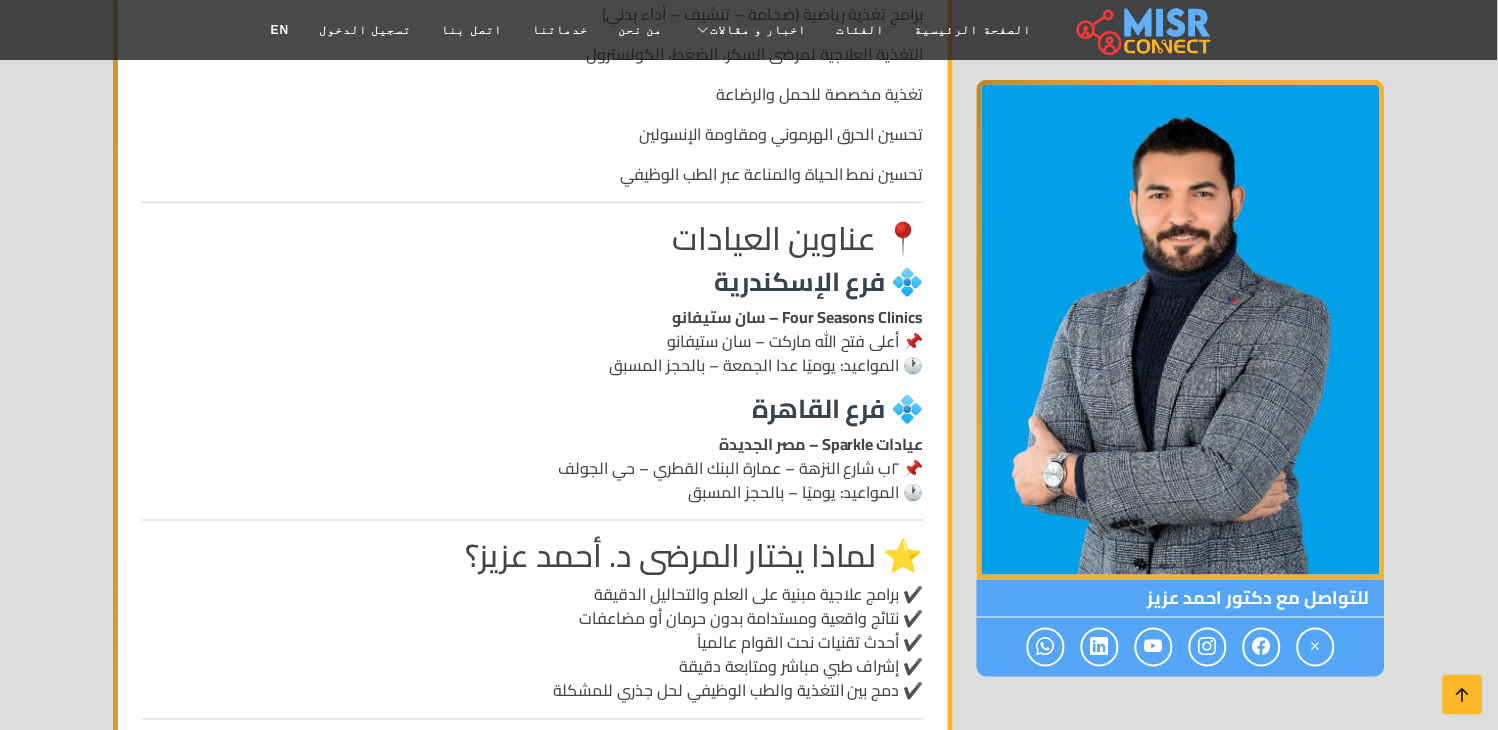 scroll, scrollTop: 1871, scrollLeft: 0, axis: vertical 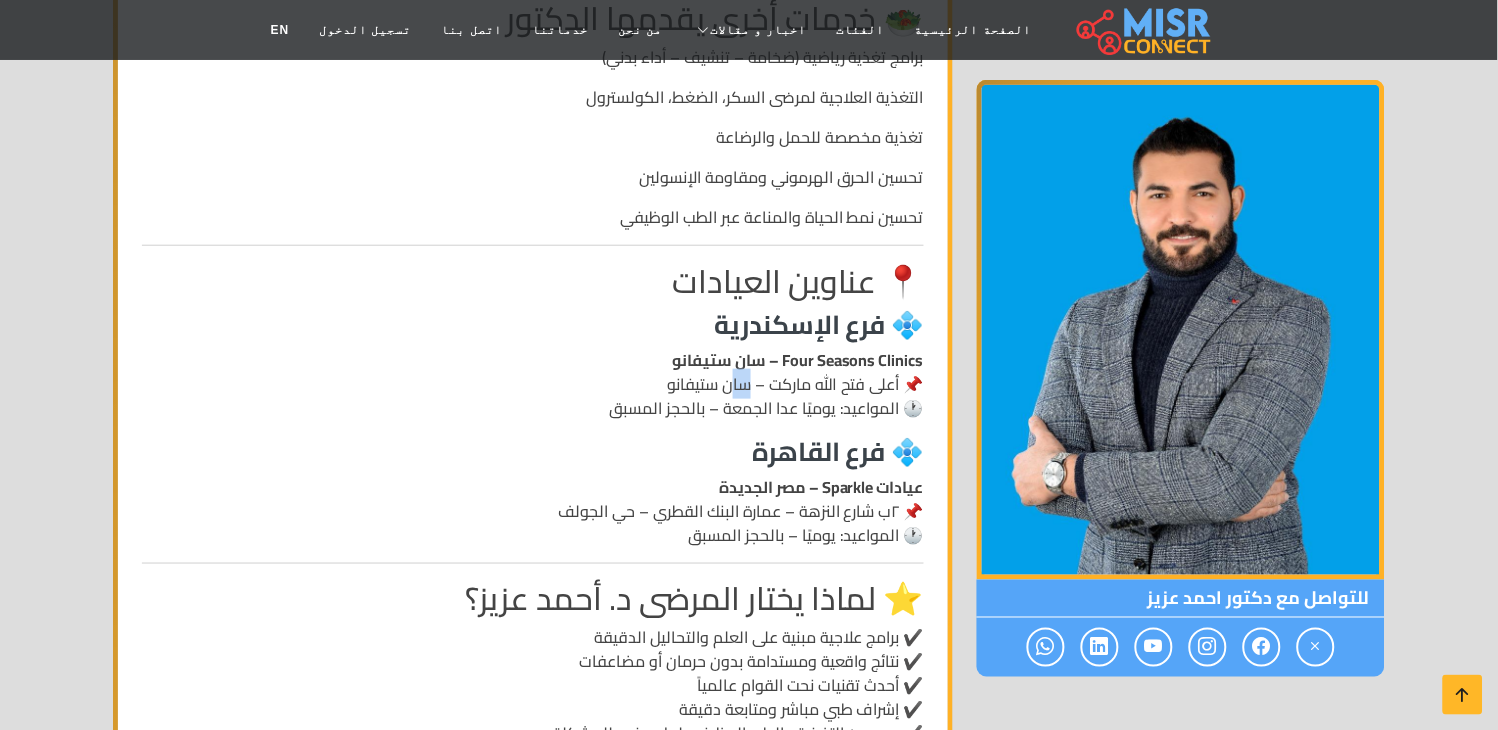 drag, startPoint x: 757, startPoint y: 380, endPoint x: 738, endPoint y: 380, distance: 19 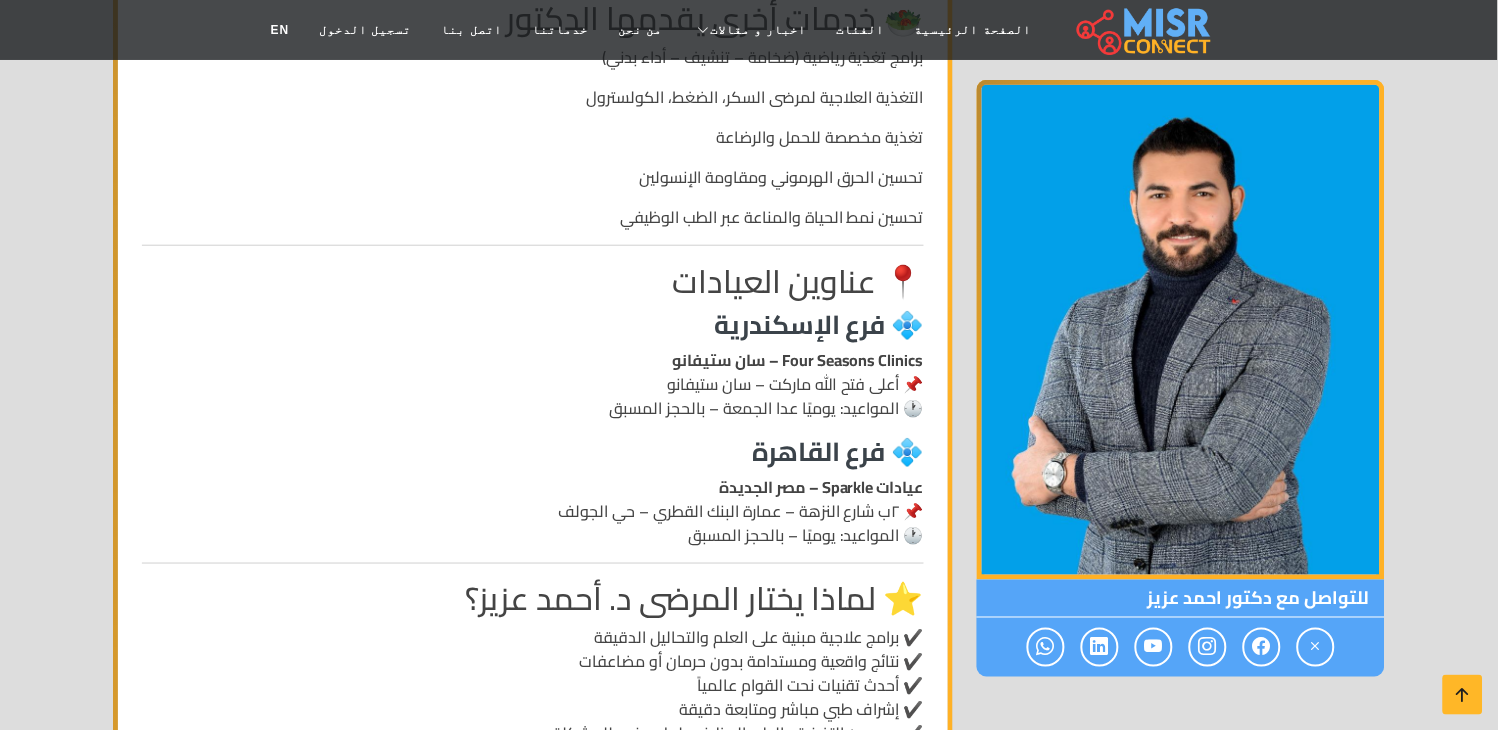 click on "Four Seasons Clinics – سان ستيفانو 📌 أعلى فتح الله ماركت – سان ستيفانو 🕐 المواعيد: يوميًا عدا الجمعة – بالحجز المسبق" at bounding box center (533, 384) 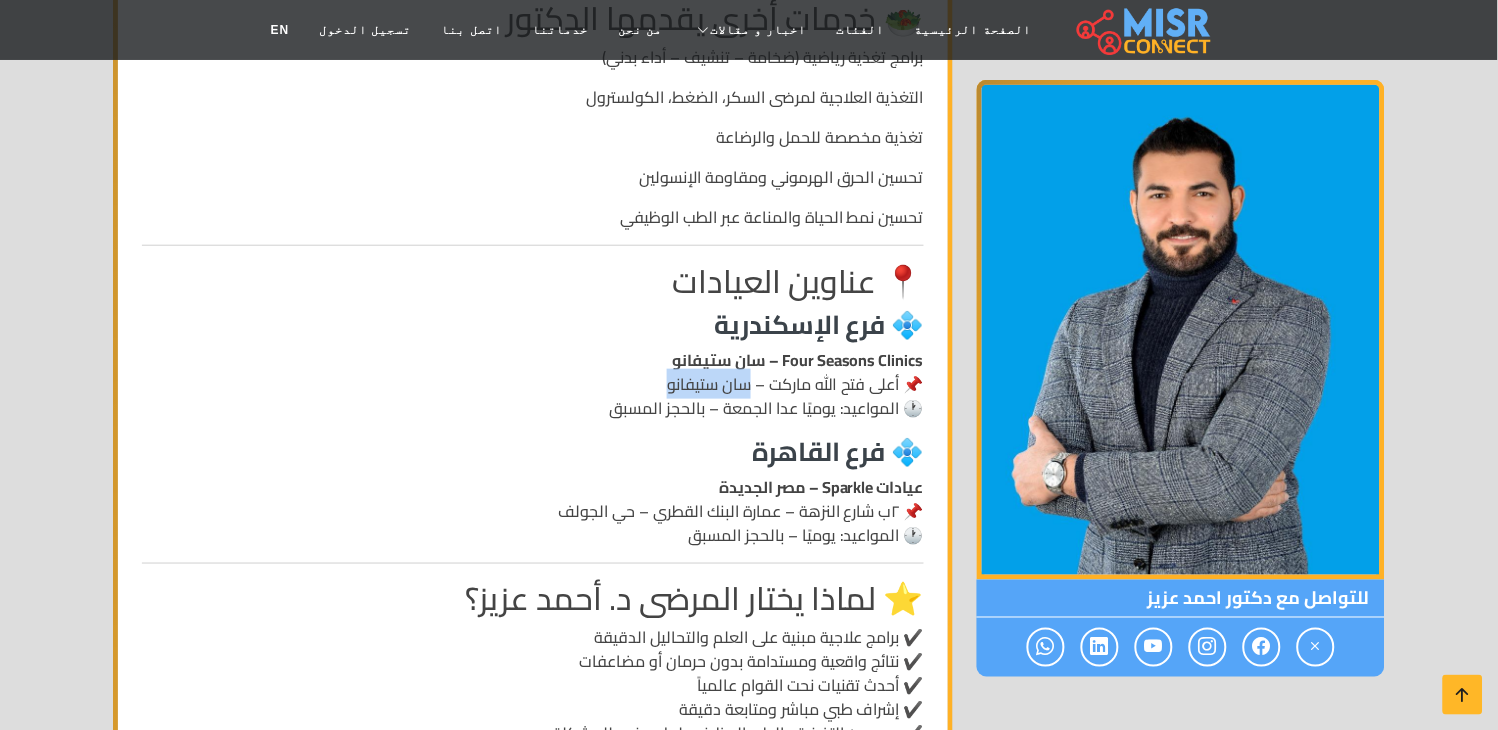 drag, startPoint x: 758, startPoint y: 382, endPoint x: 672, endPoint y: 381, distance: 86.00581 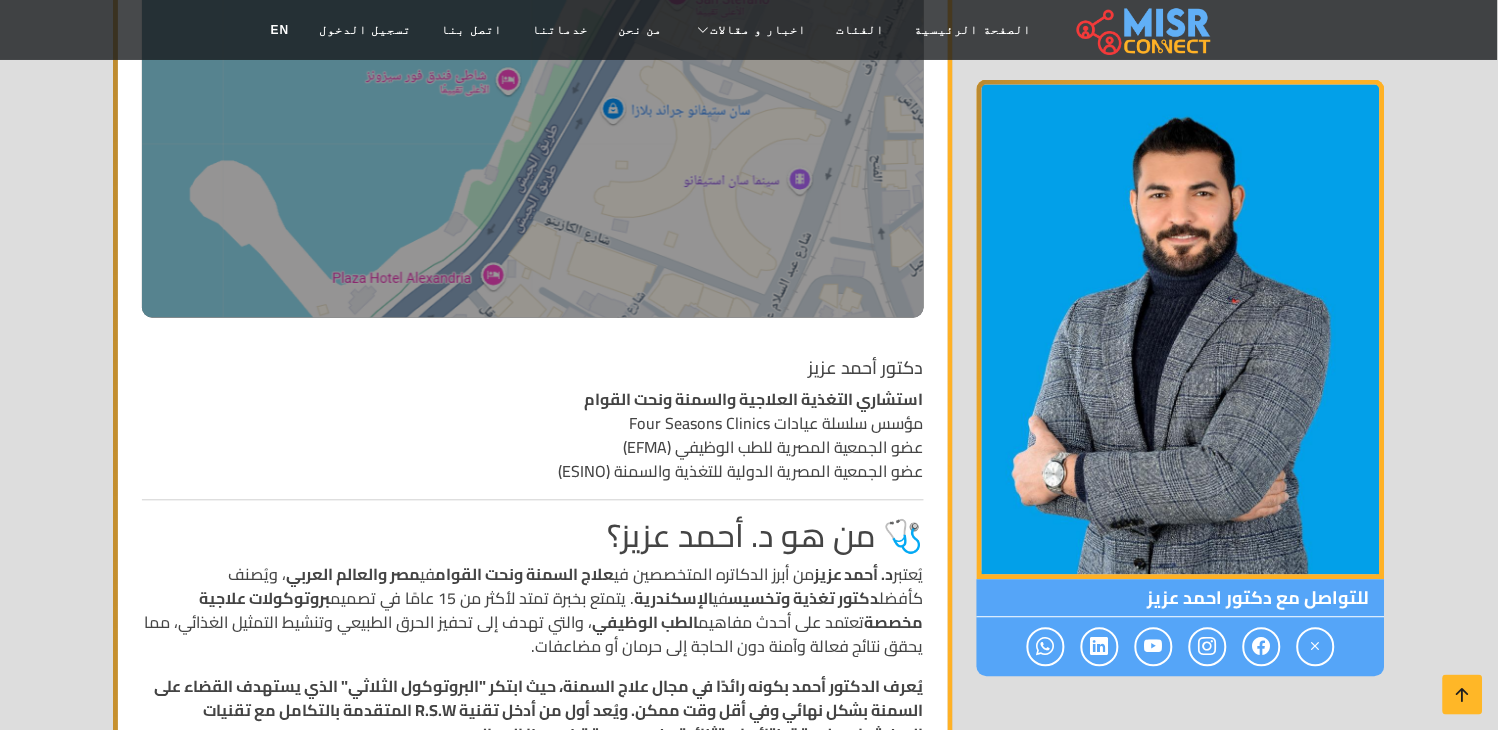scroll, scrollTop: 0, scrollLeft: 0, axis: both 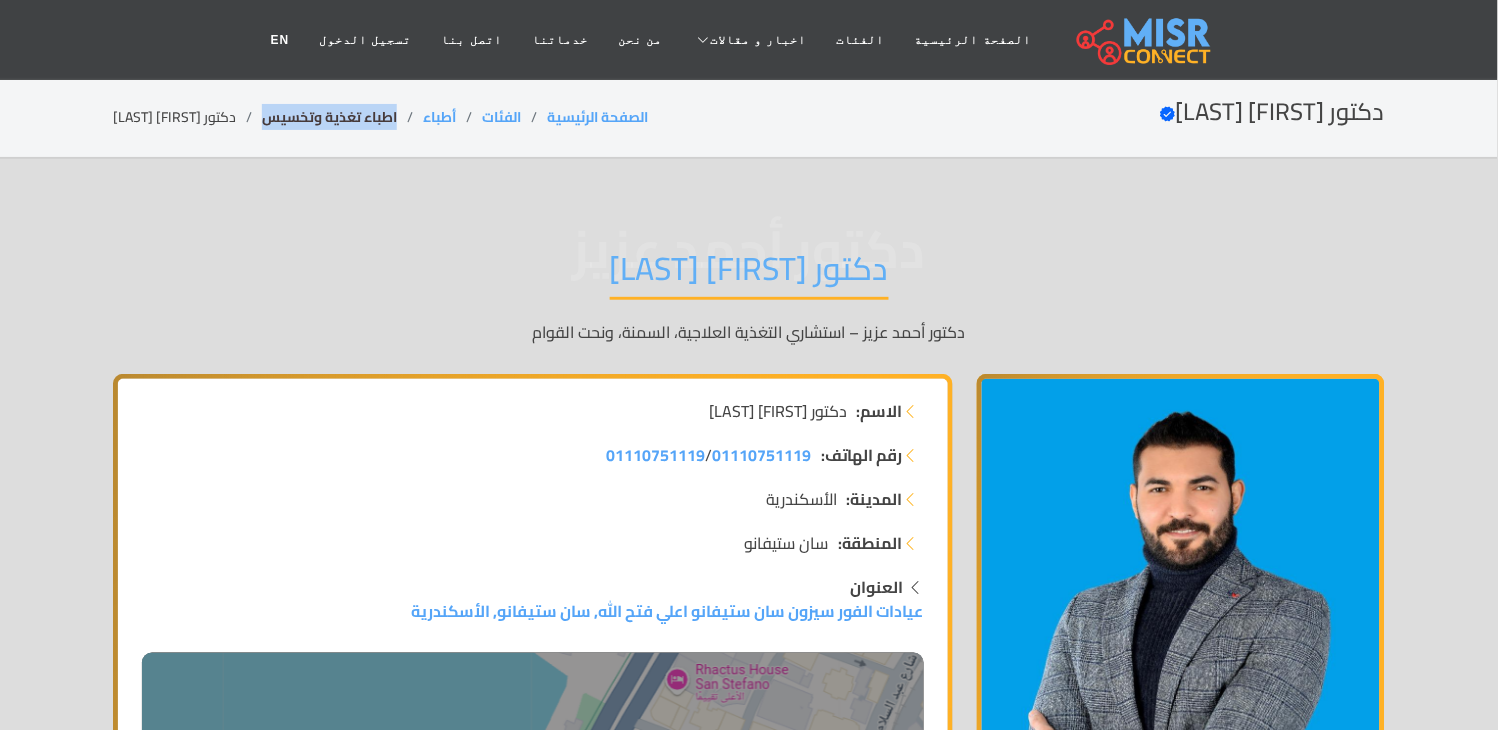 drag, startPoint x: 365, startPoint y: 112, endPoint x: 241, endPoint y: 105, distance: 124.197426 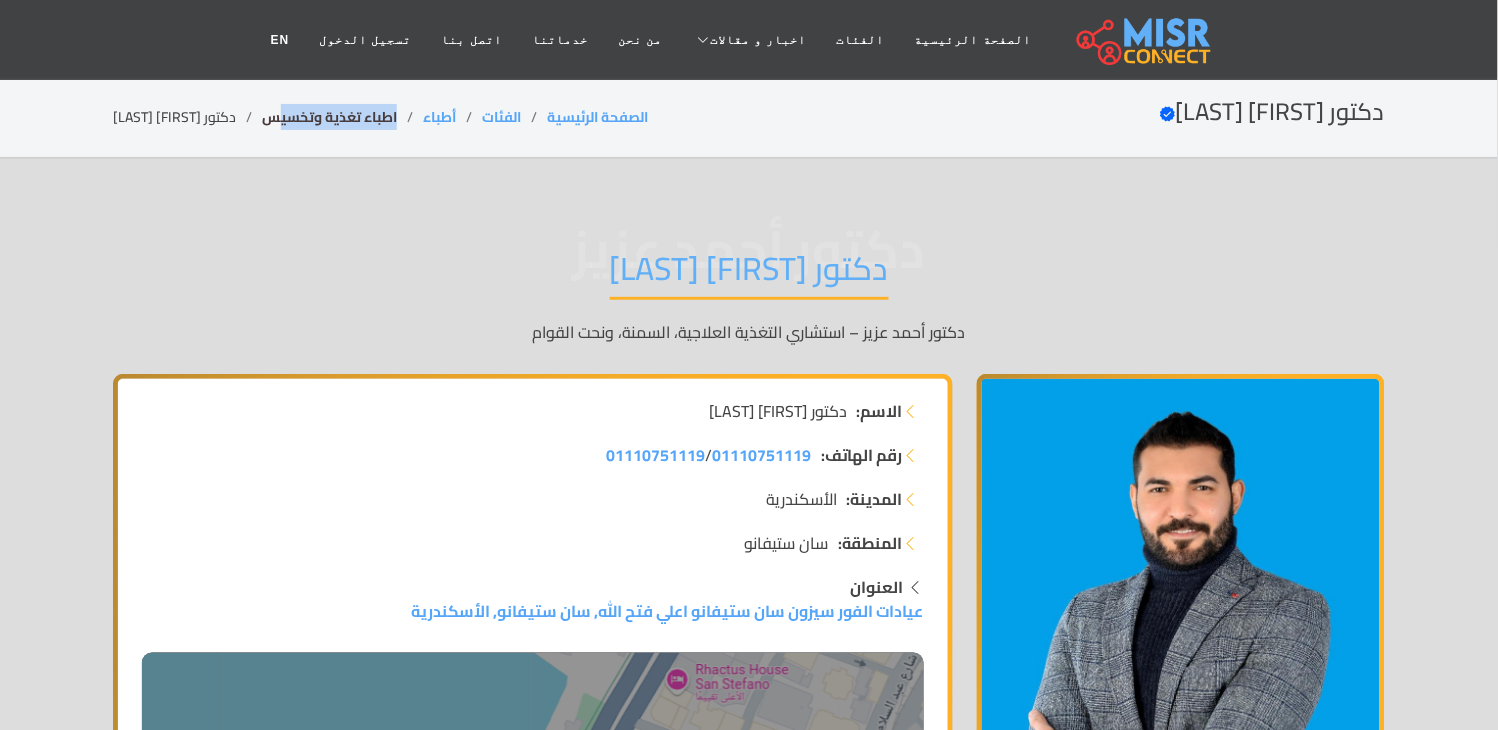 copy on "اطباء تغذية وتخسي" 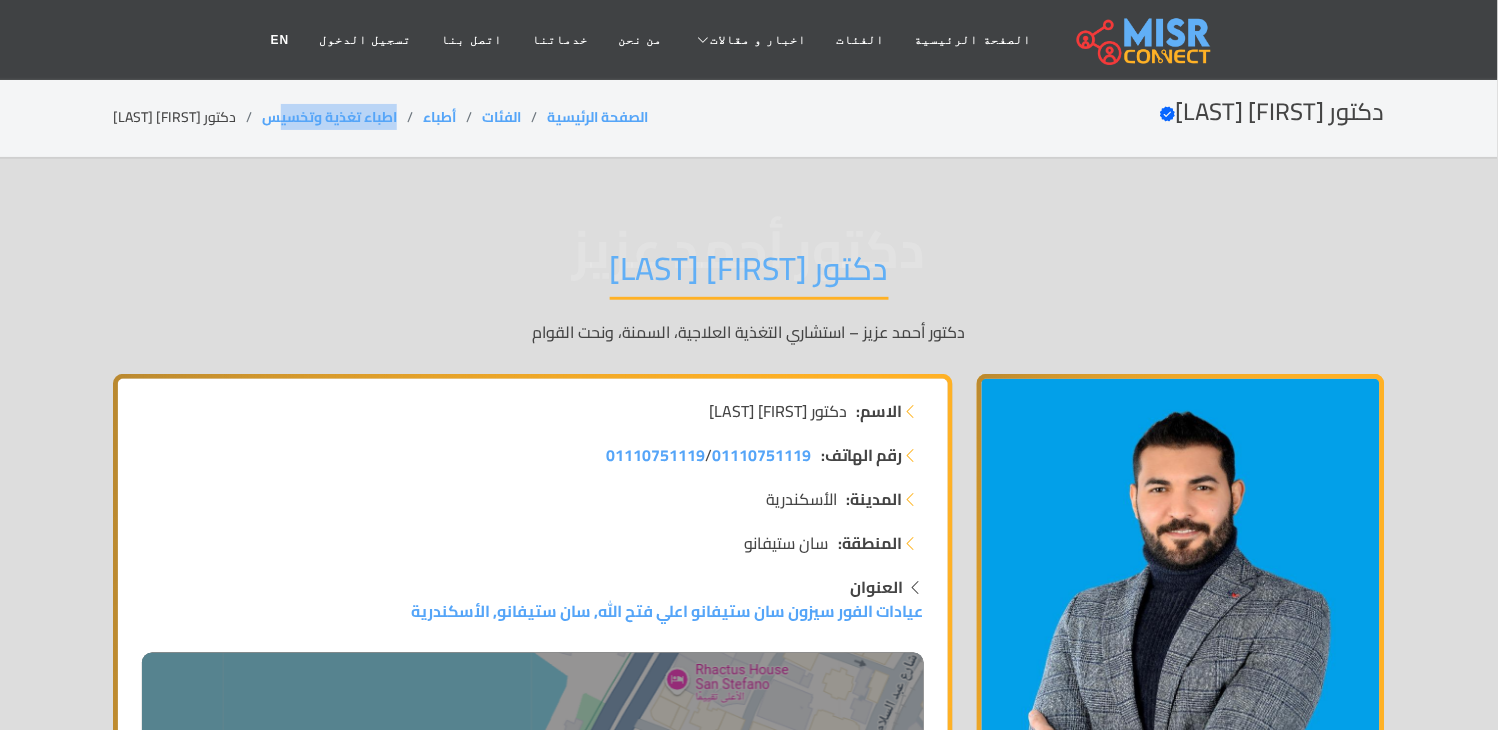 click on "اطباء تغذية وتخسيس" at bounding box center [342, 117] 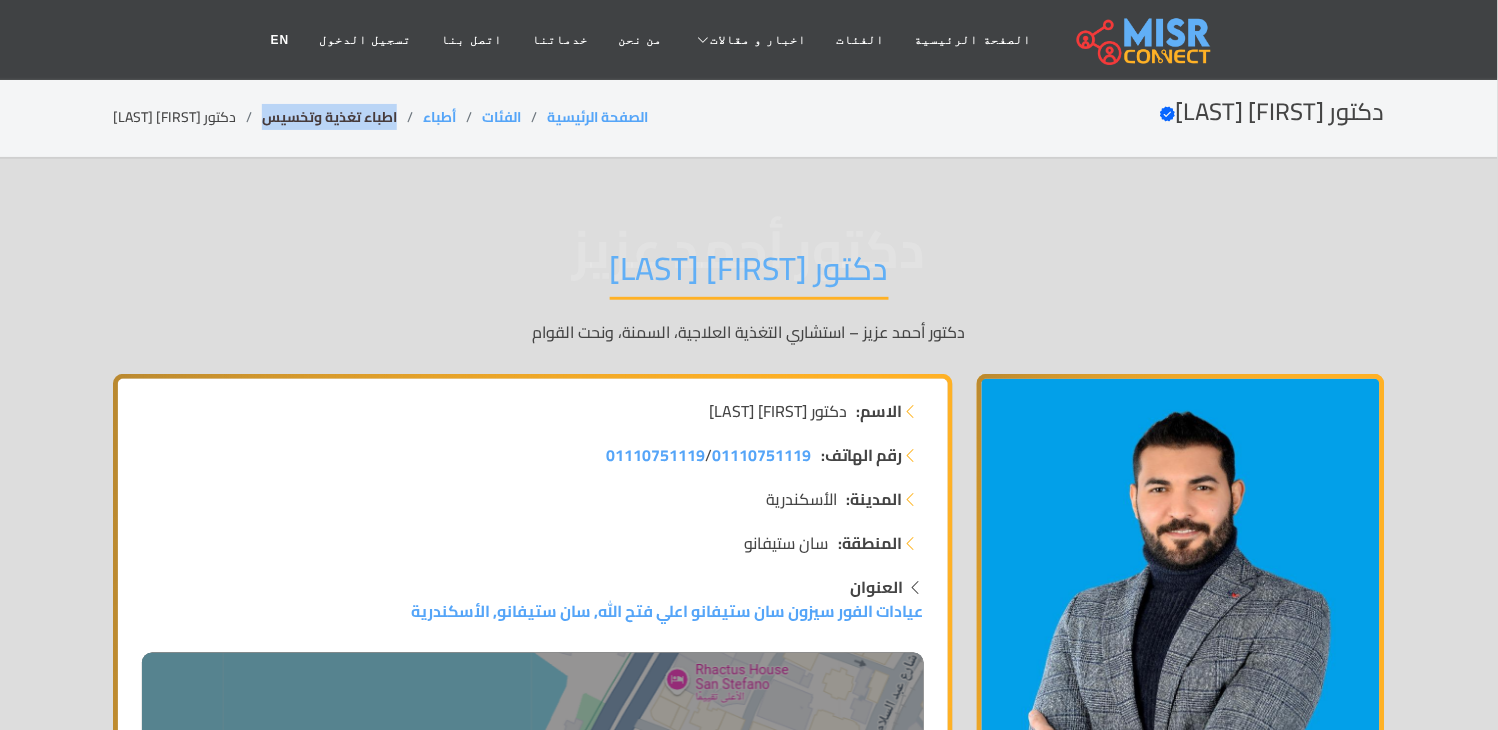 drag, startPoint x: 365, startPoint y: 114, endPoint x: 233, endPoint y: 117, distance: 132.03409 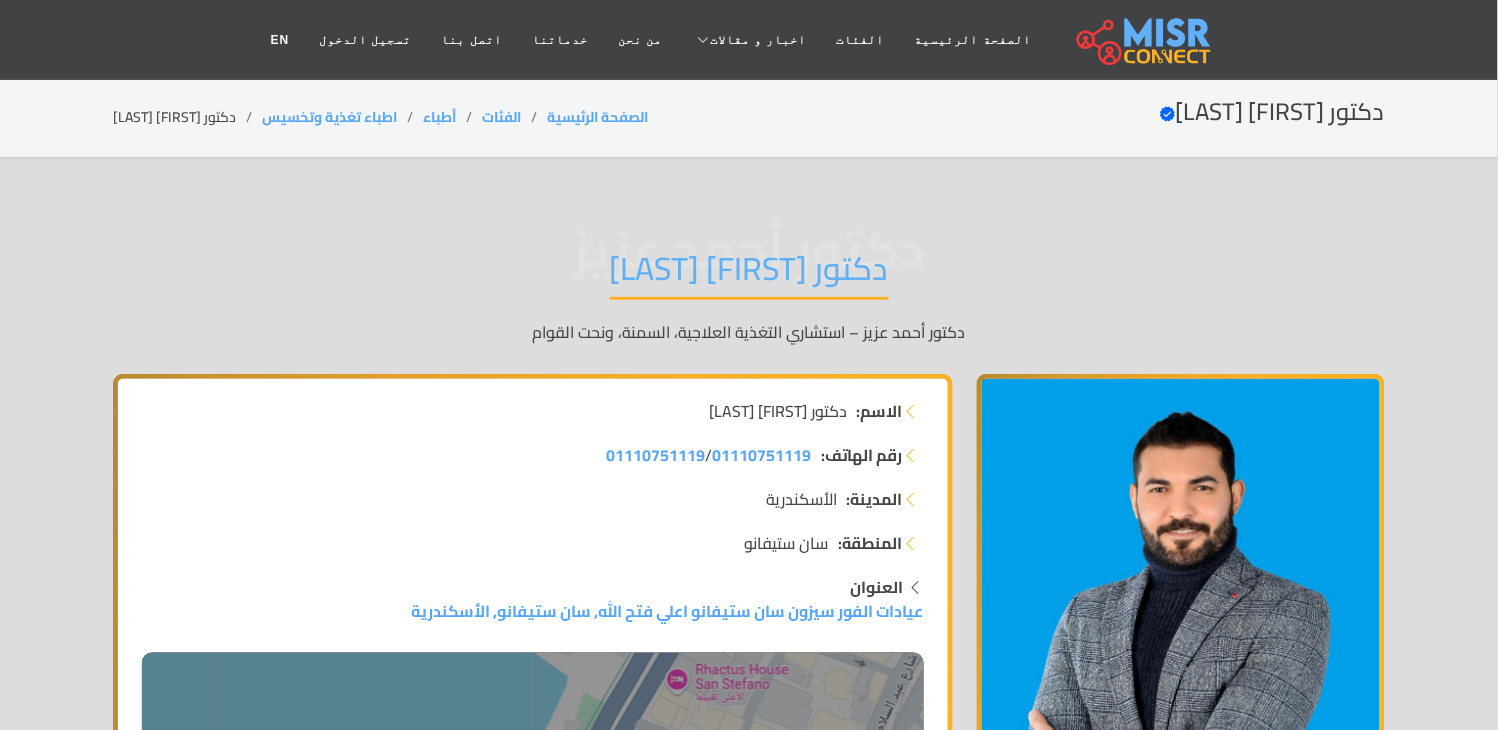 click on "دكتور [FIRST] [LAST]" at bounding box center (749, 274) 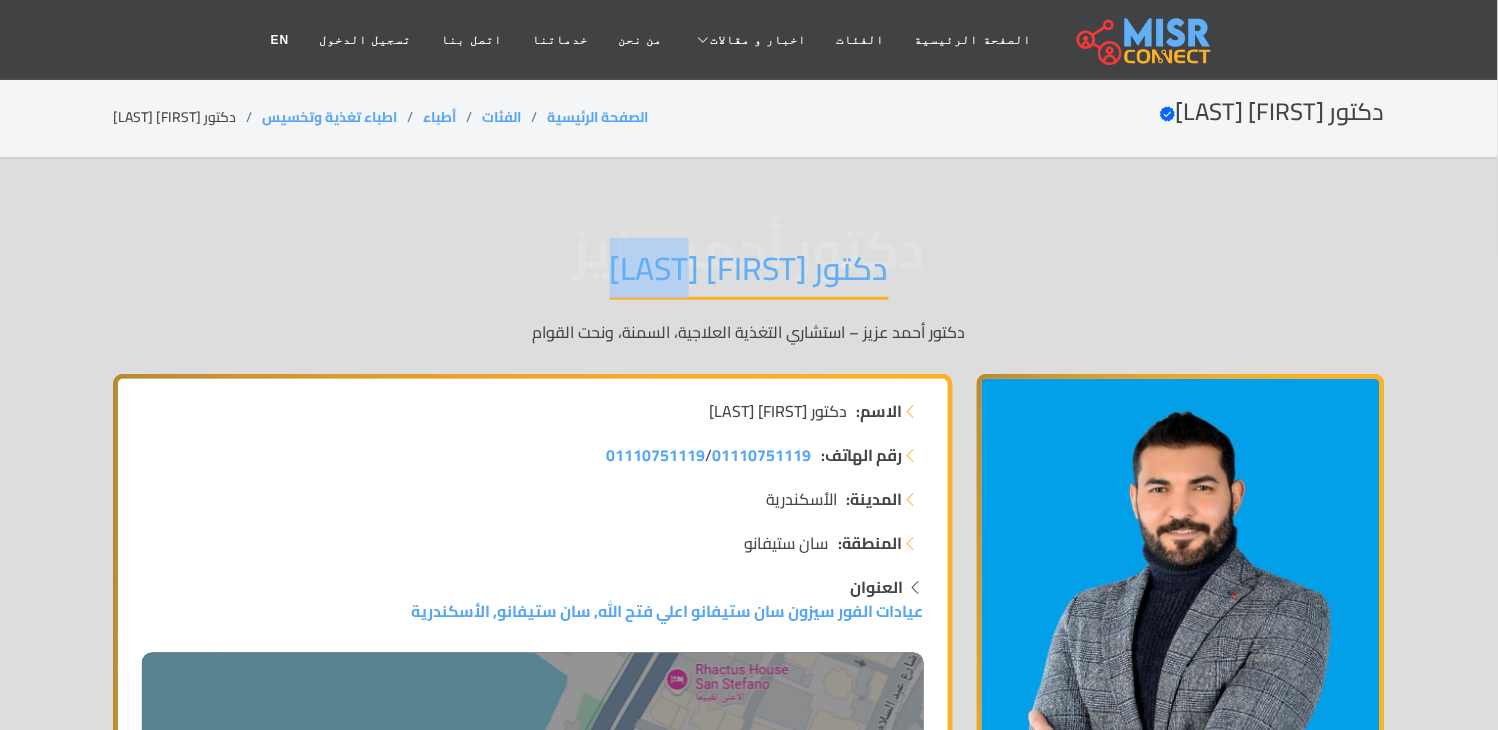 click on "دكتور [FIRST] [LAST]" at bounding box center [749, 274] 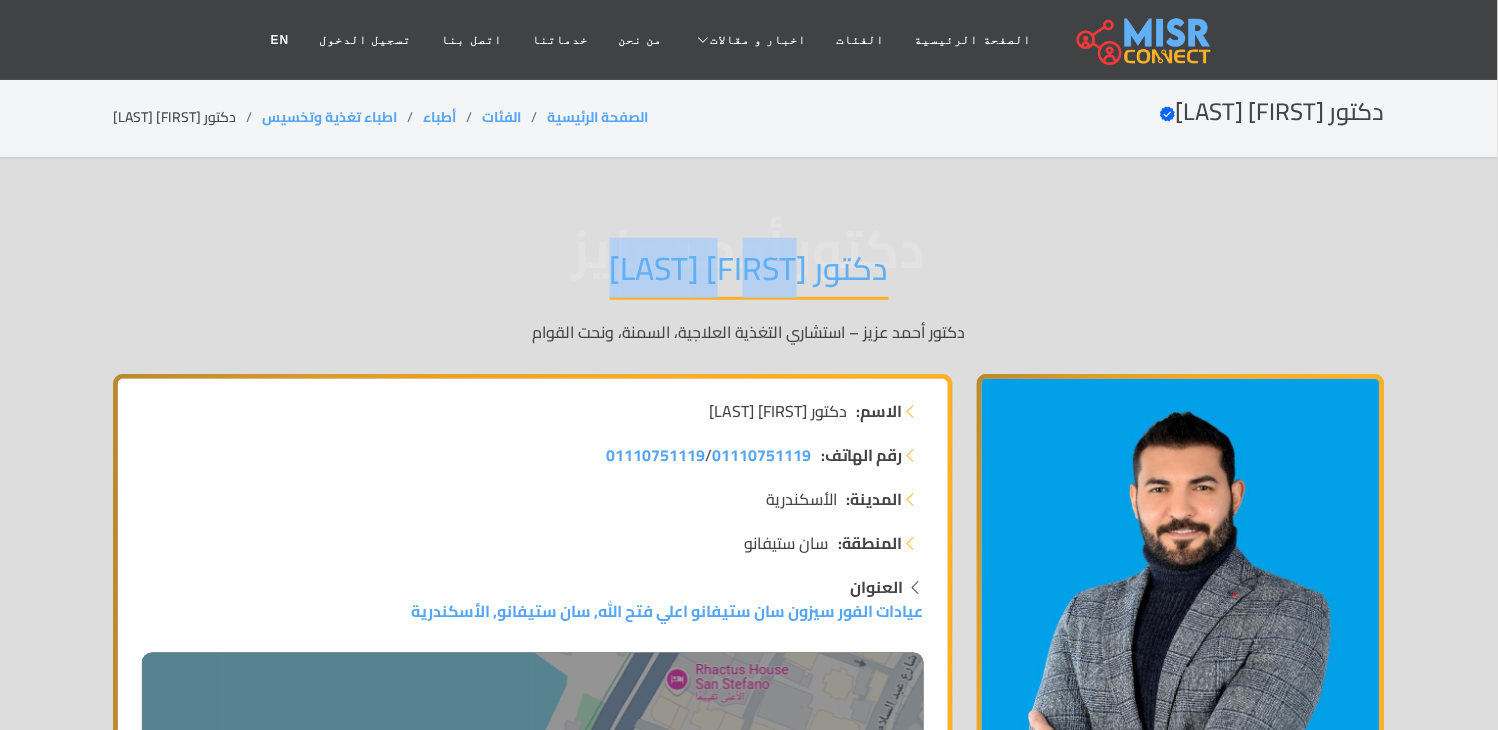 click on "دكتور [FIRST] [LAST]" at bounding box center (749, 274) 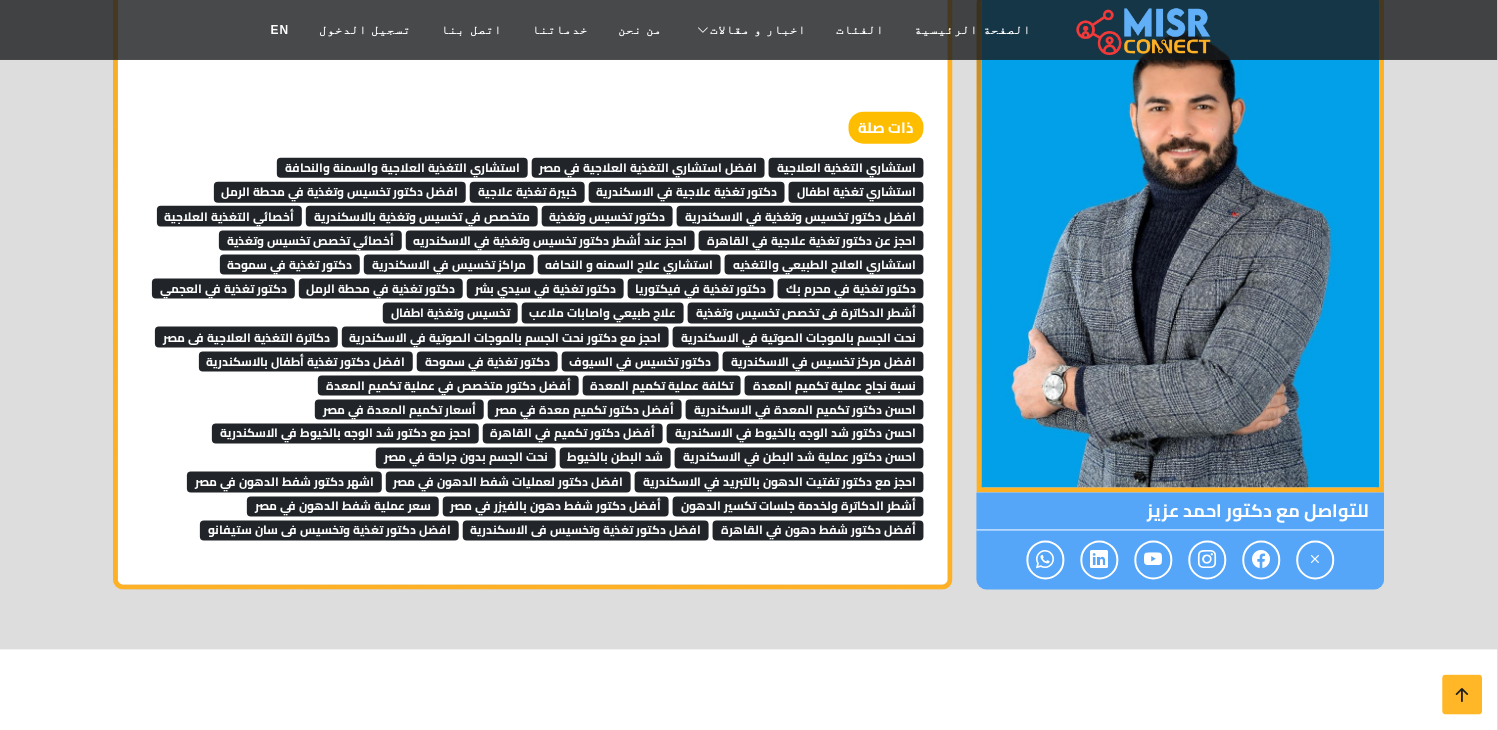 scroll, scrollTop: 5471, scrollLeft: 0, axis: vertical 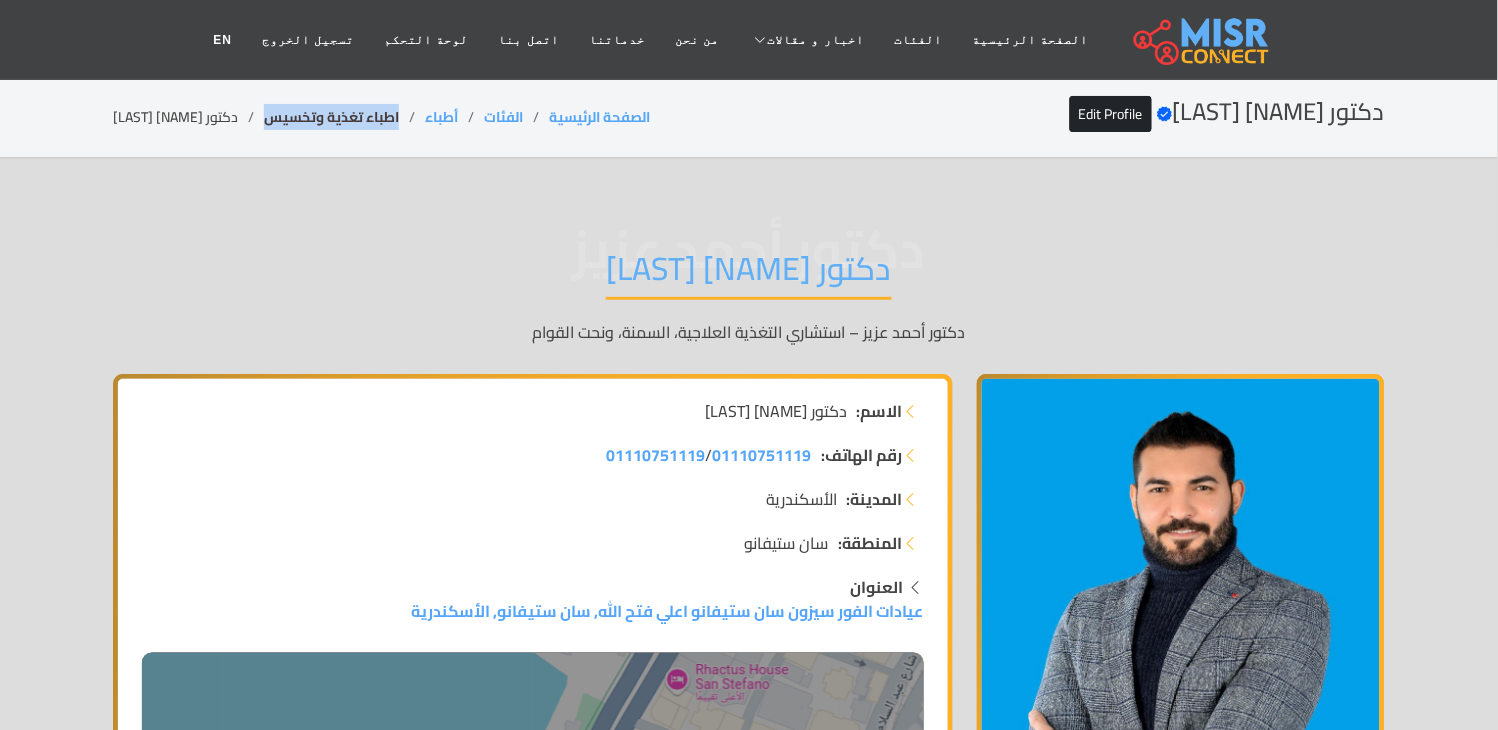 drag, startPoint x: 365, startPoint y: 113, endPoint x: 228, endPoint y: 115, distance: 137.0146 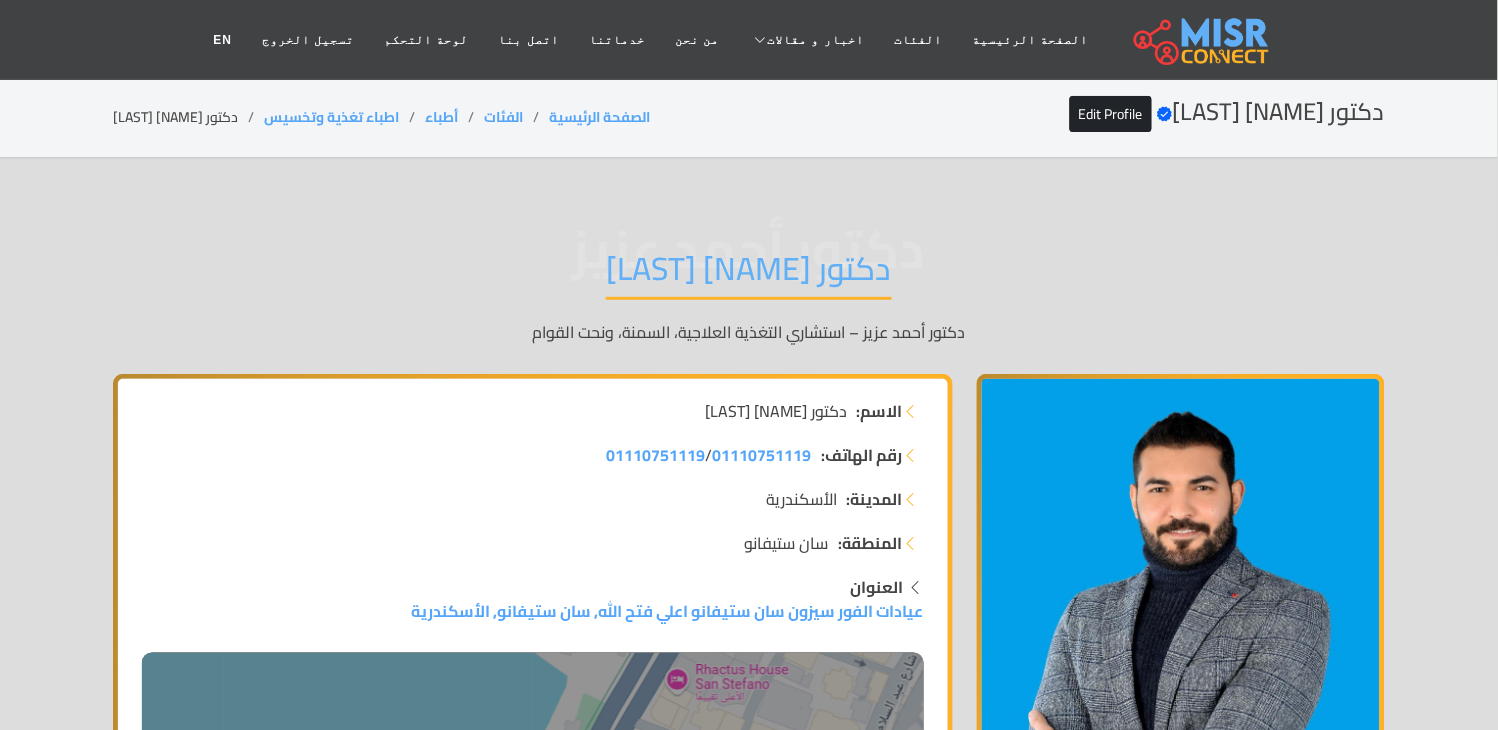 click on "دكتور [FIRST] [LAST]" at bounding box center (749, 274) 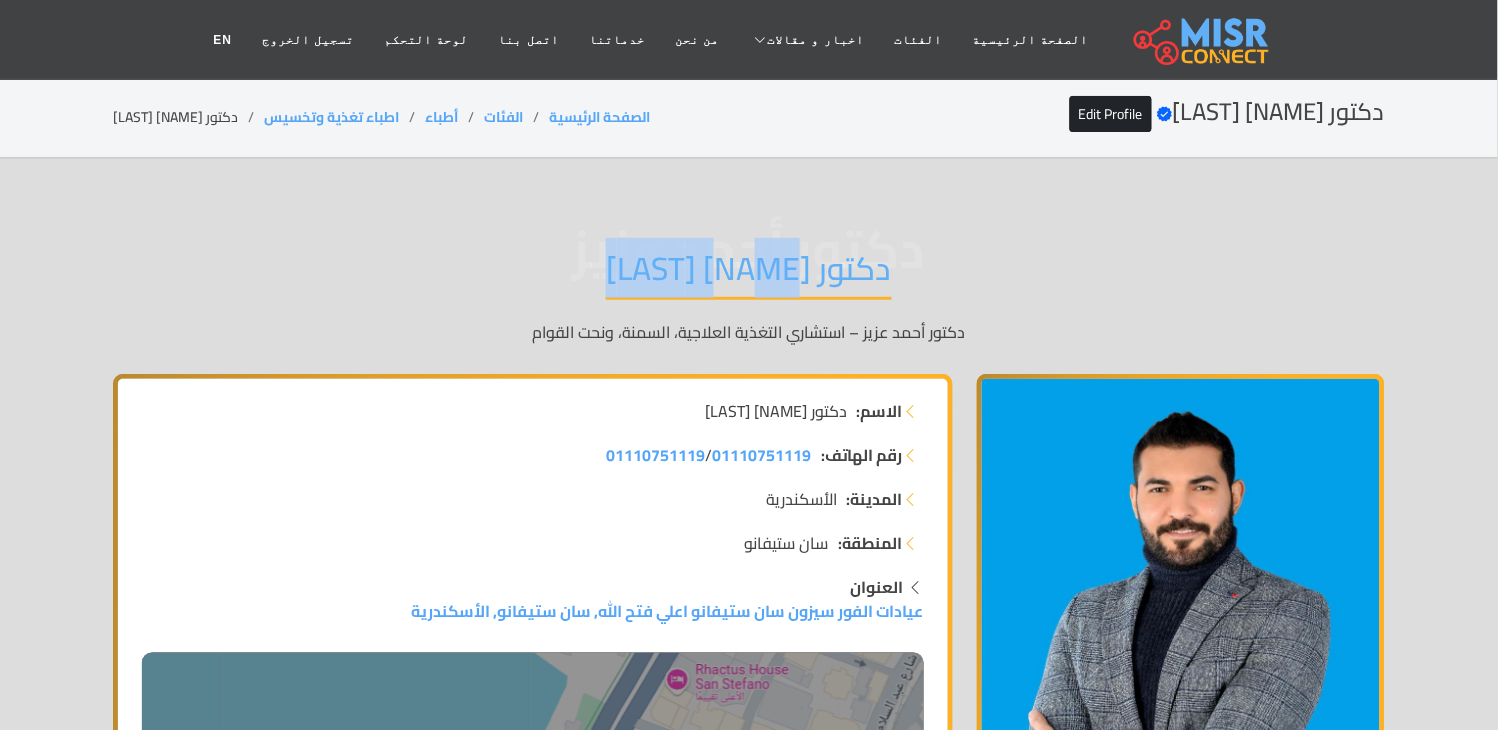 click on "دكتور [FIRST] [LAST]" at bounding box center (749, 274) 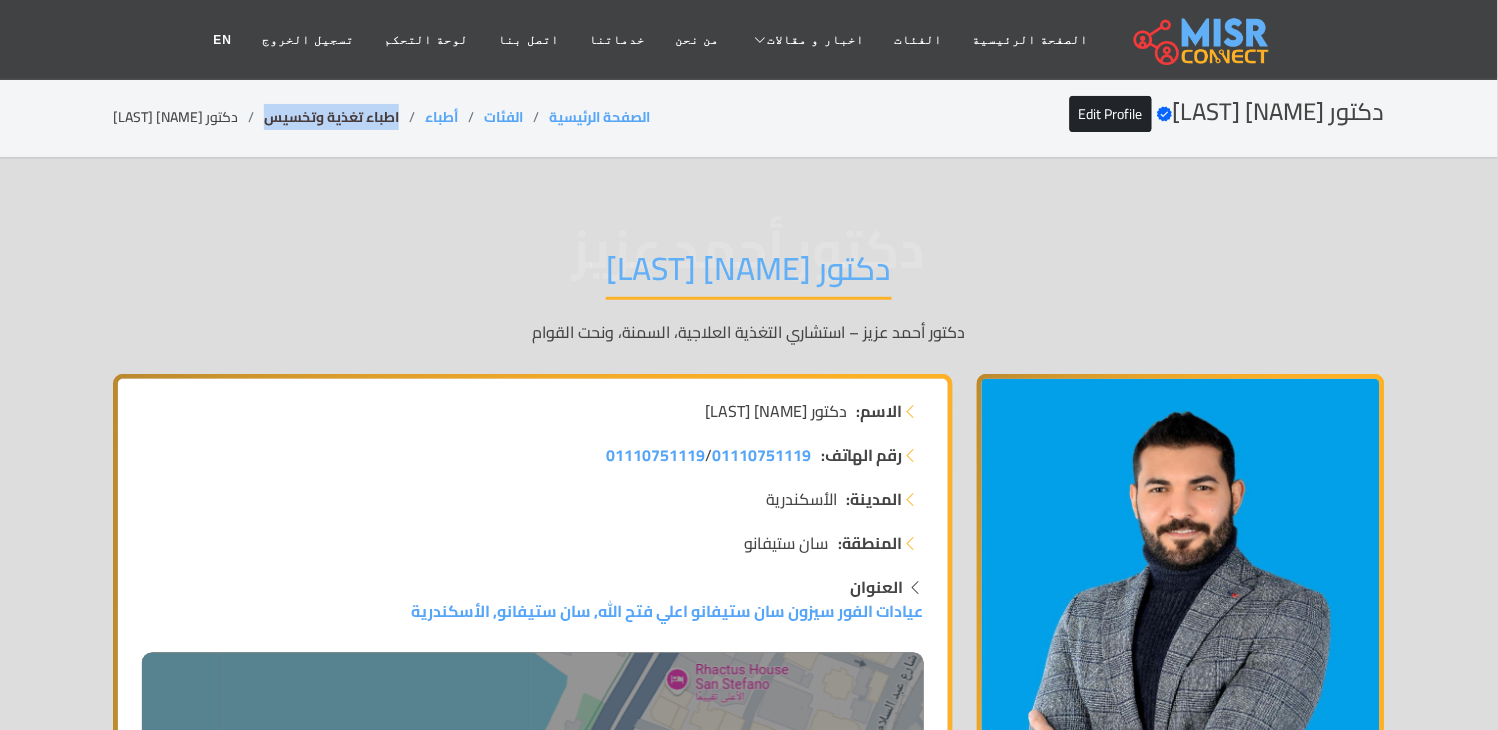 drag, startPoint x: 364, startPoint y: 106, endPoint x: 238, endPoint y: 106, distance: 126 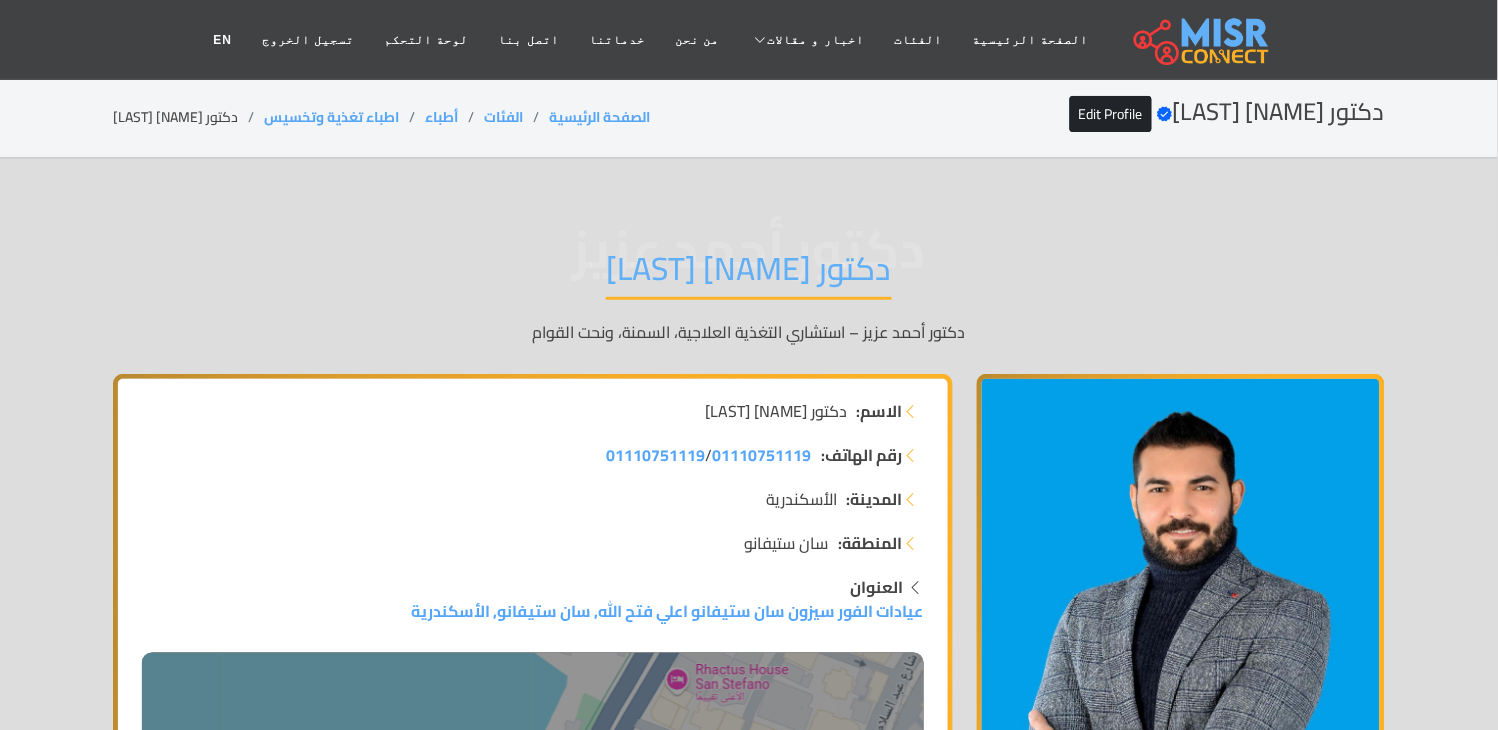 click on "دكتور [FIRST] [LAST]" at bounding box center [749, 274] 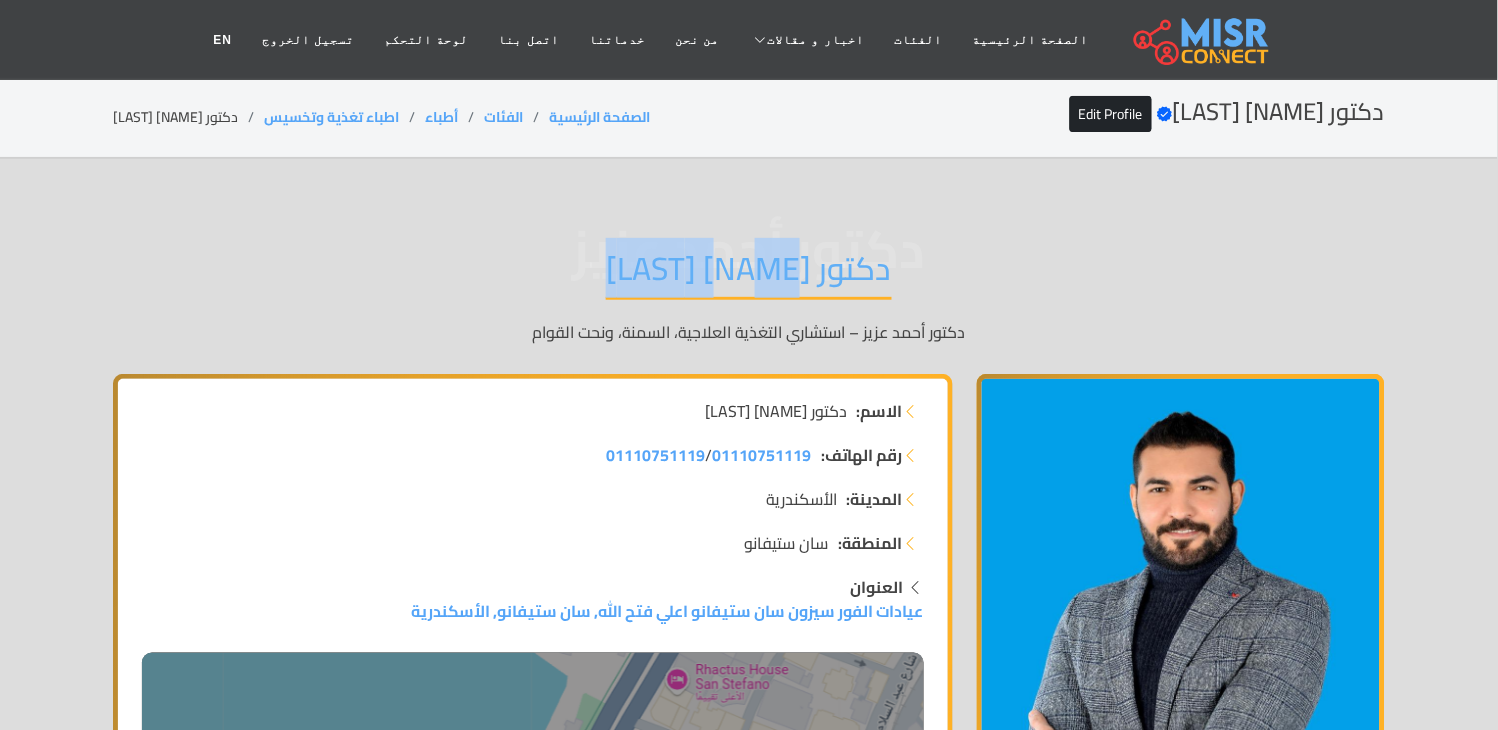 click on "دكتور [FIRST] [LAST]" at bounding box center [749, 274] 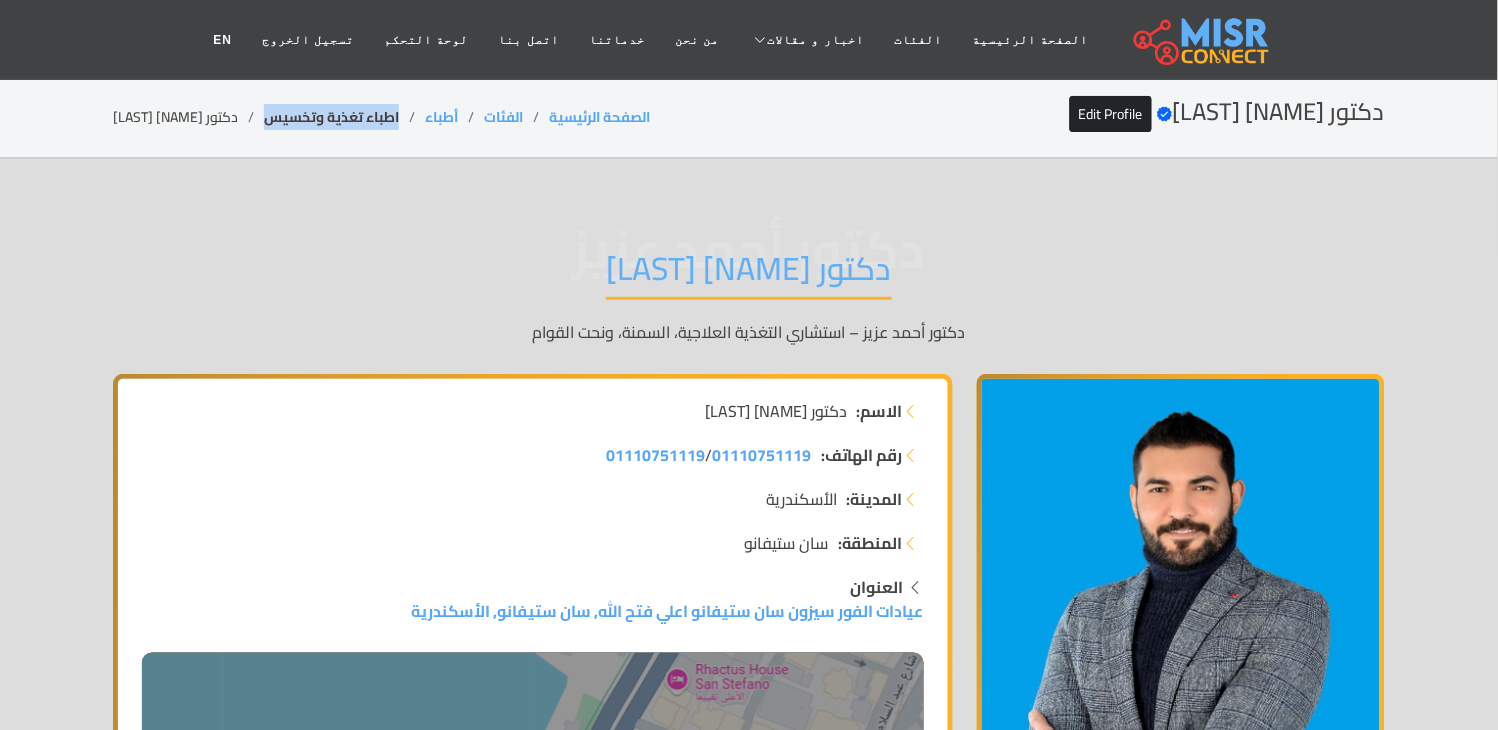 drag, startPoint x: 365, startPoint y: 103, endPoint x: 232, endPoint y: 107, distance: 133.06013 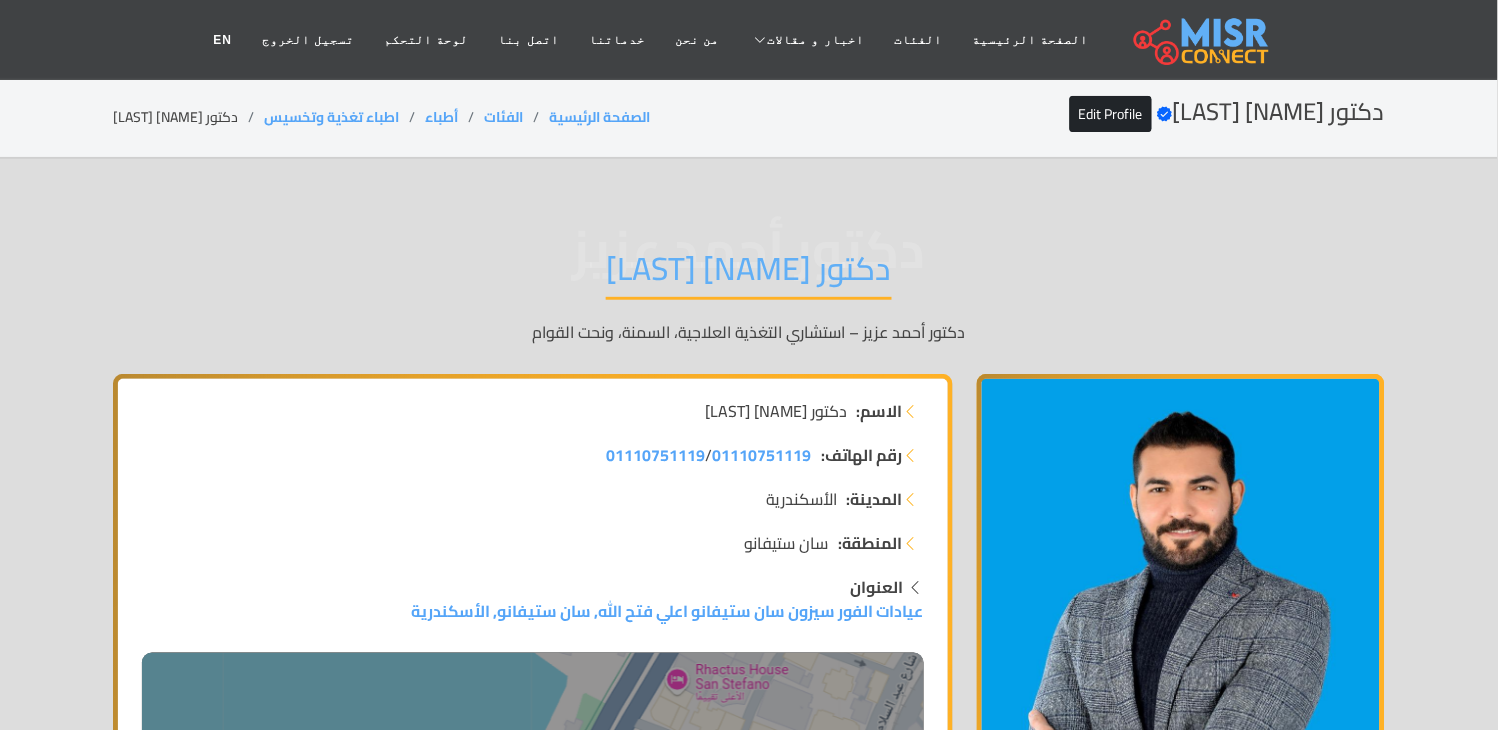 click on "دكتور [FIRST] [LAST]" at bounding box center (749, 274) 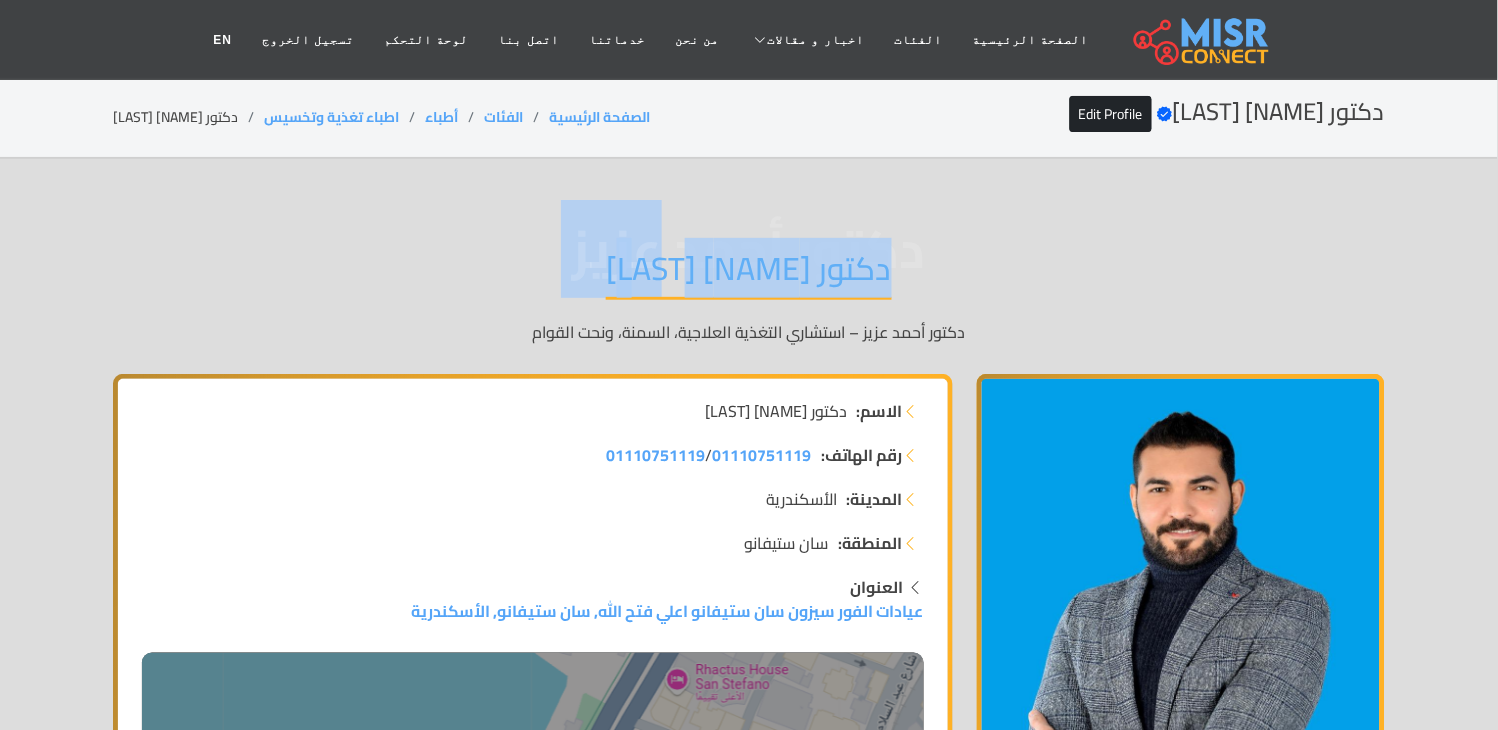 click on "دكتور [FIRST] [LAST]" at bounding box center (749, 274) 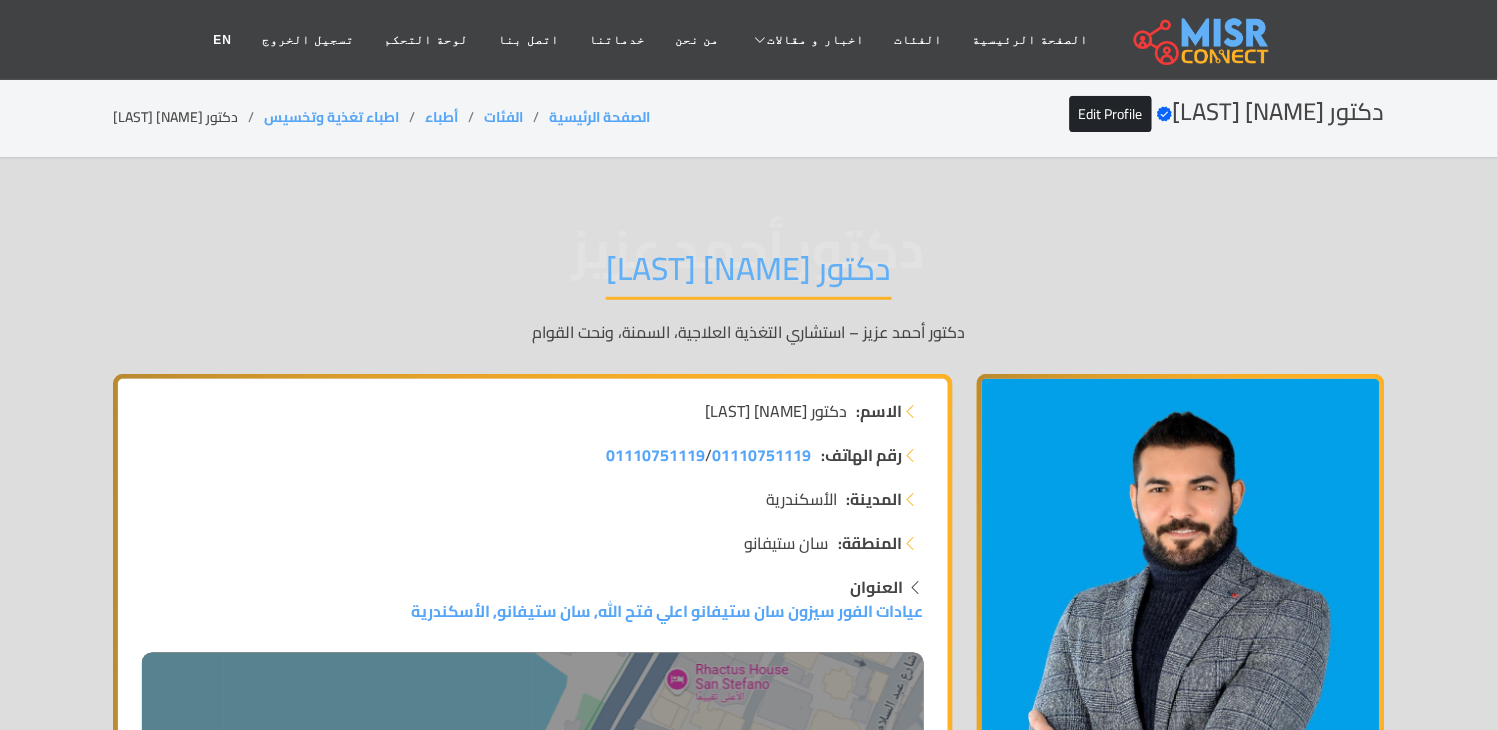 click on "دكتور [FIRST] [LAST]" at bounding box center (749, 274) 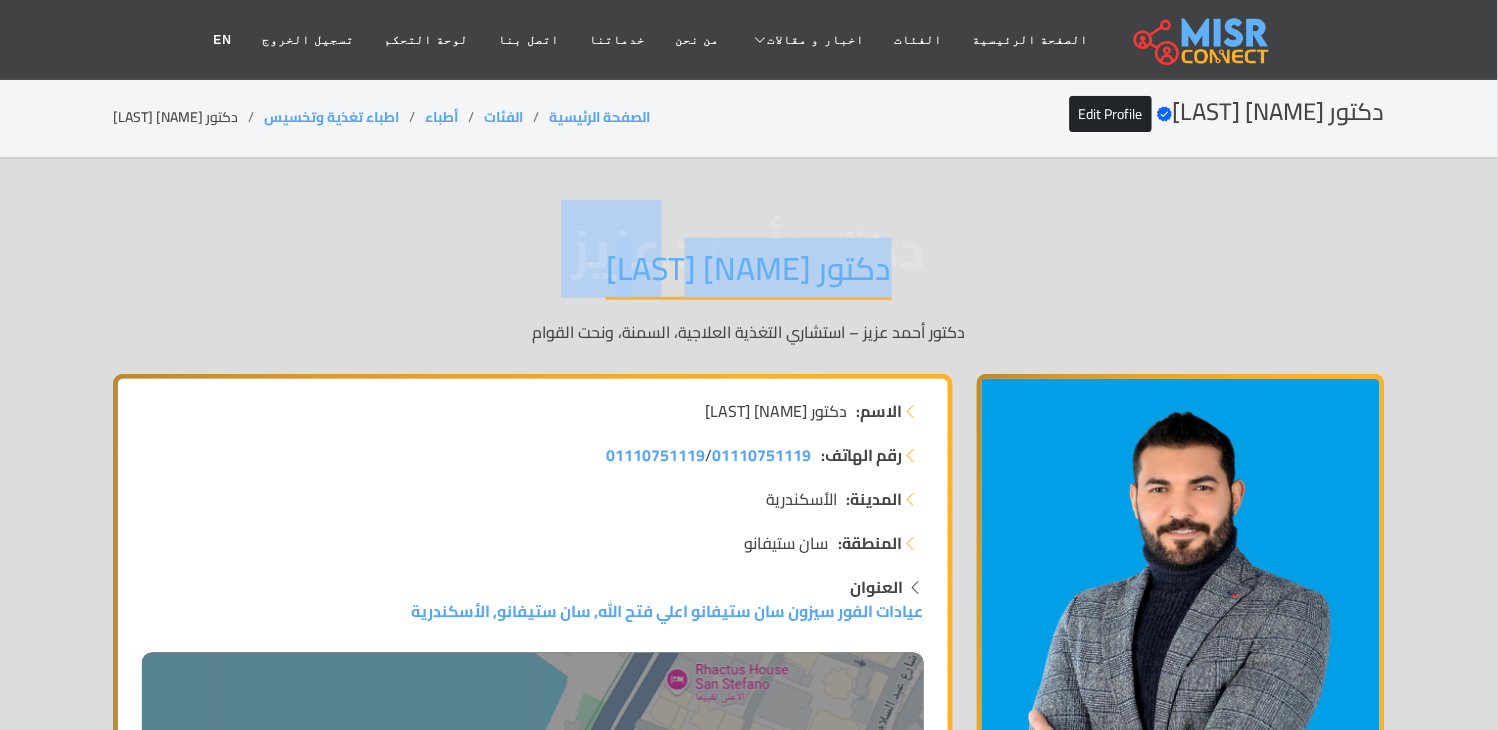 click on "دكتور [FIRST] [LAST]" at bounding box center [749, 274] 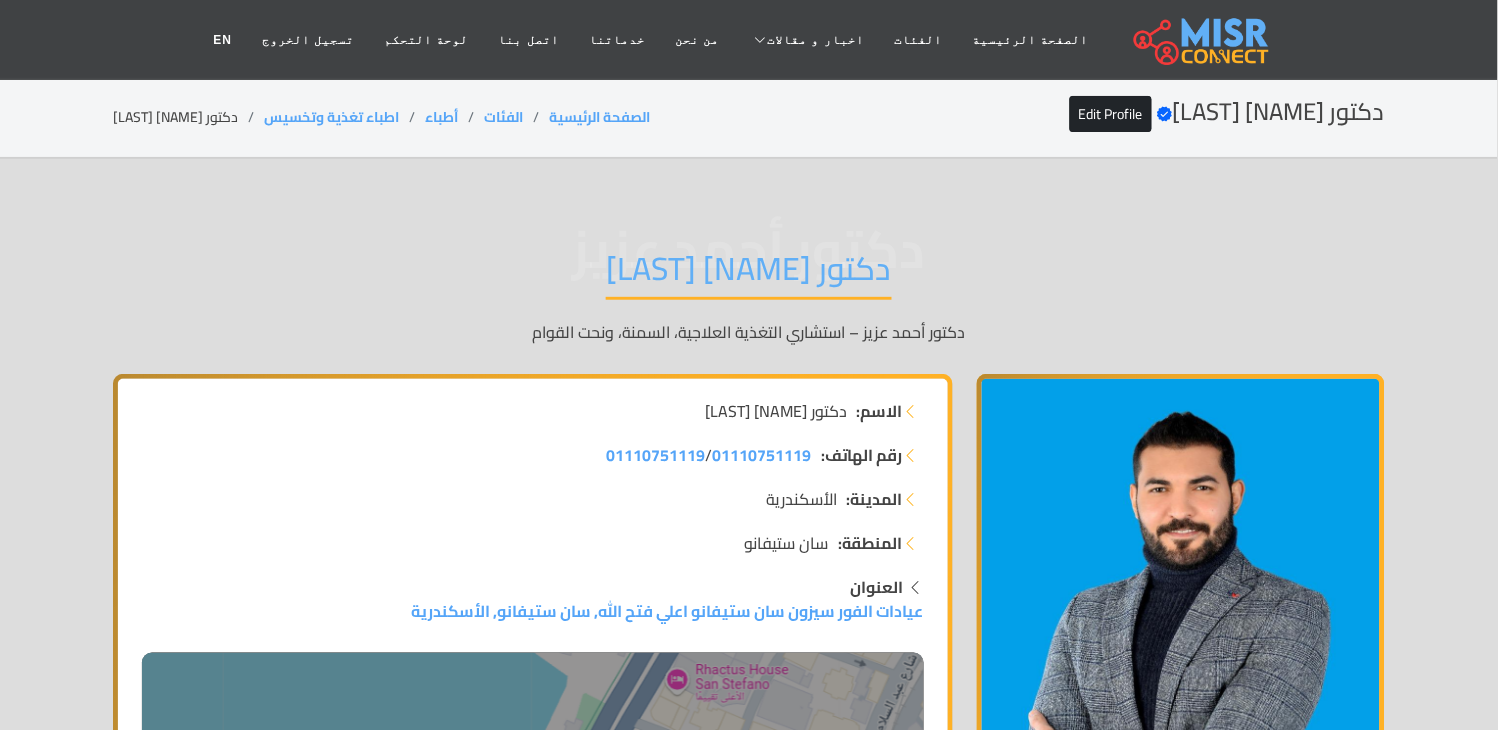click on "دكتور [FIRST] [LAST]" at bounding box center (749, 274) 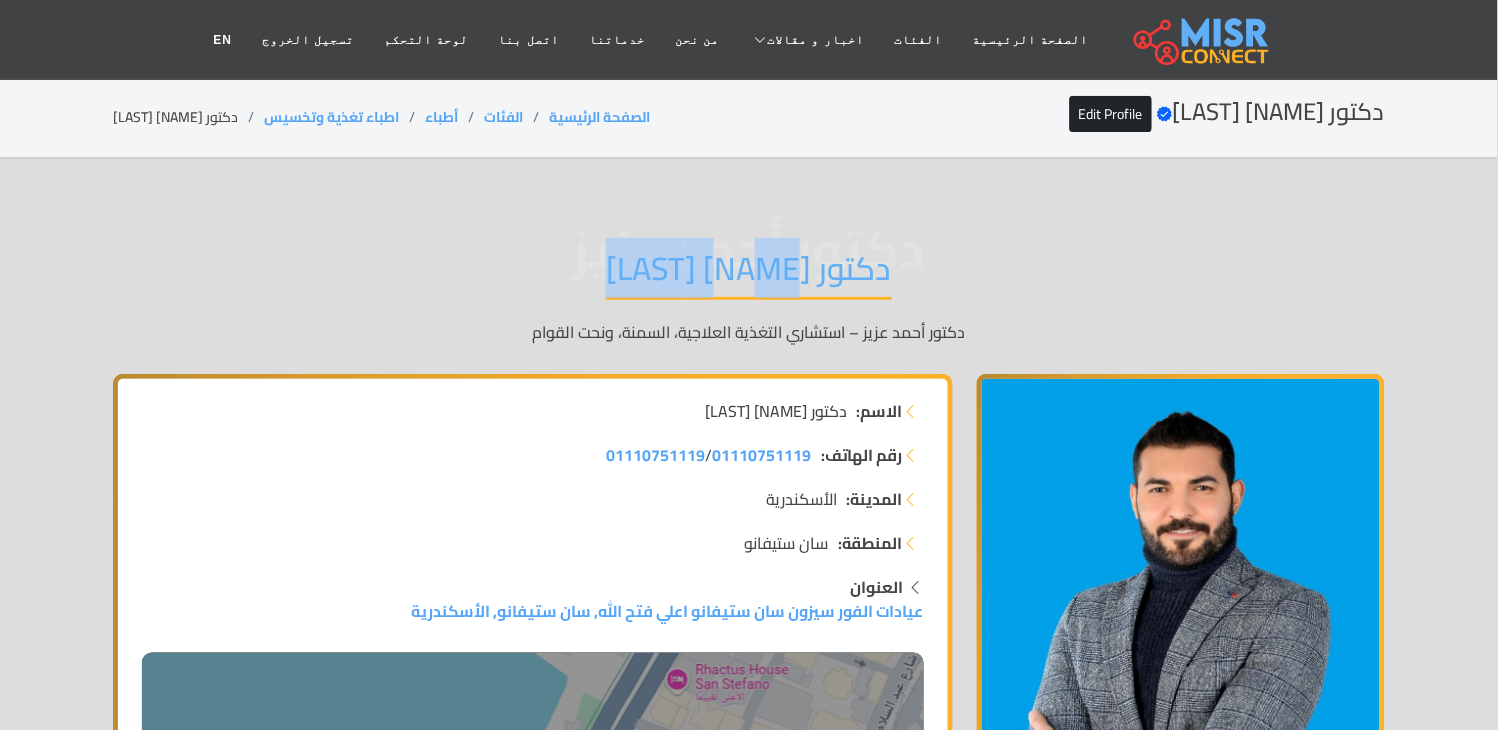 click on "دكتور [FIRST] [LAST]" at bounding box center [749, 274] 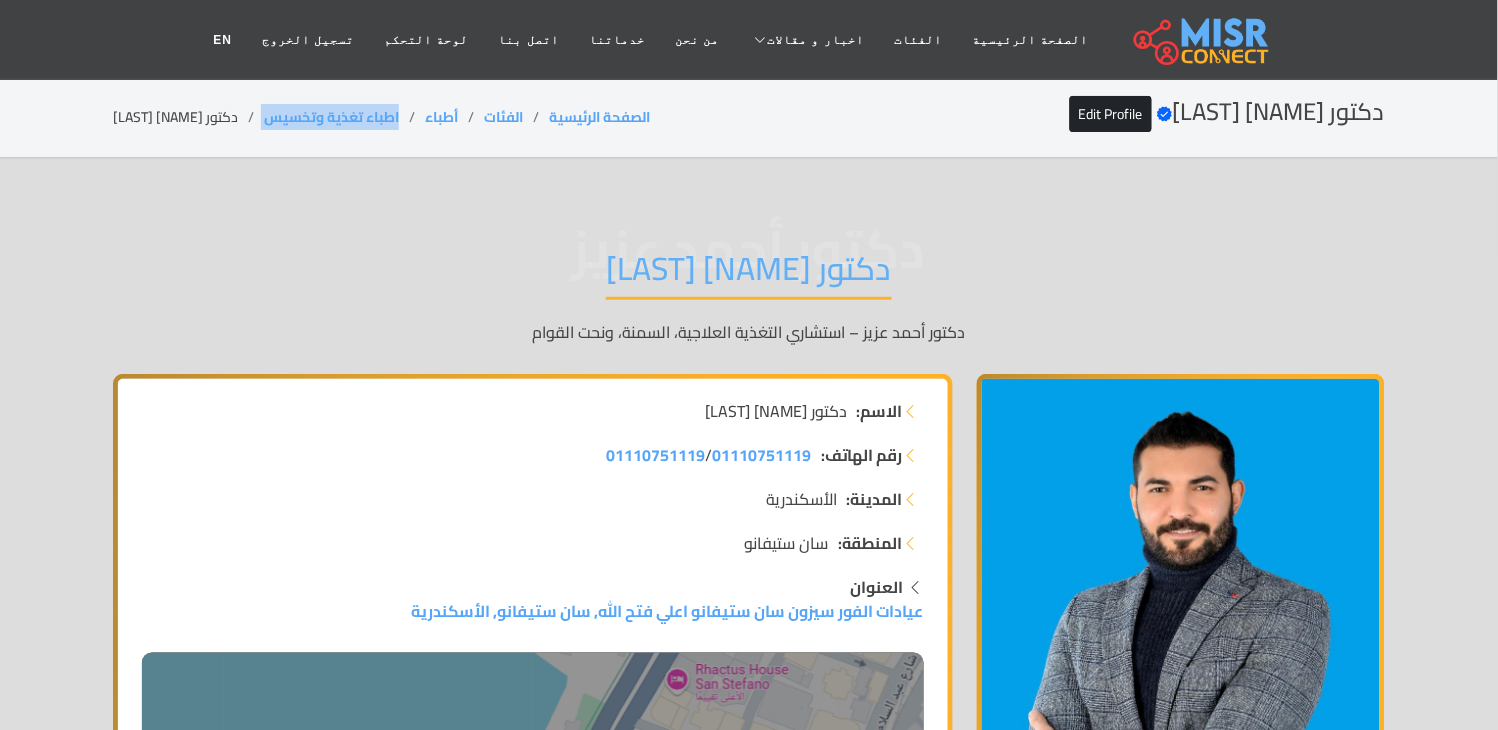 drag, startPoint x: 365, startPoint y: 113, endPoint x: 223, endPoint y: 127, distance: 142.68848 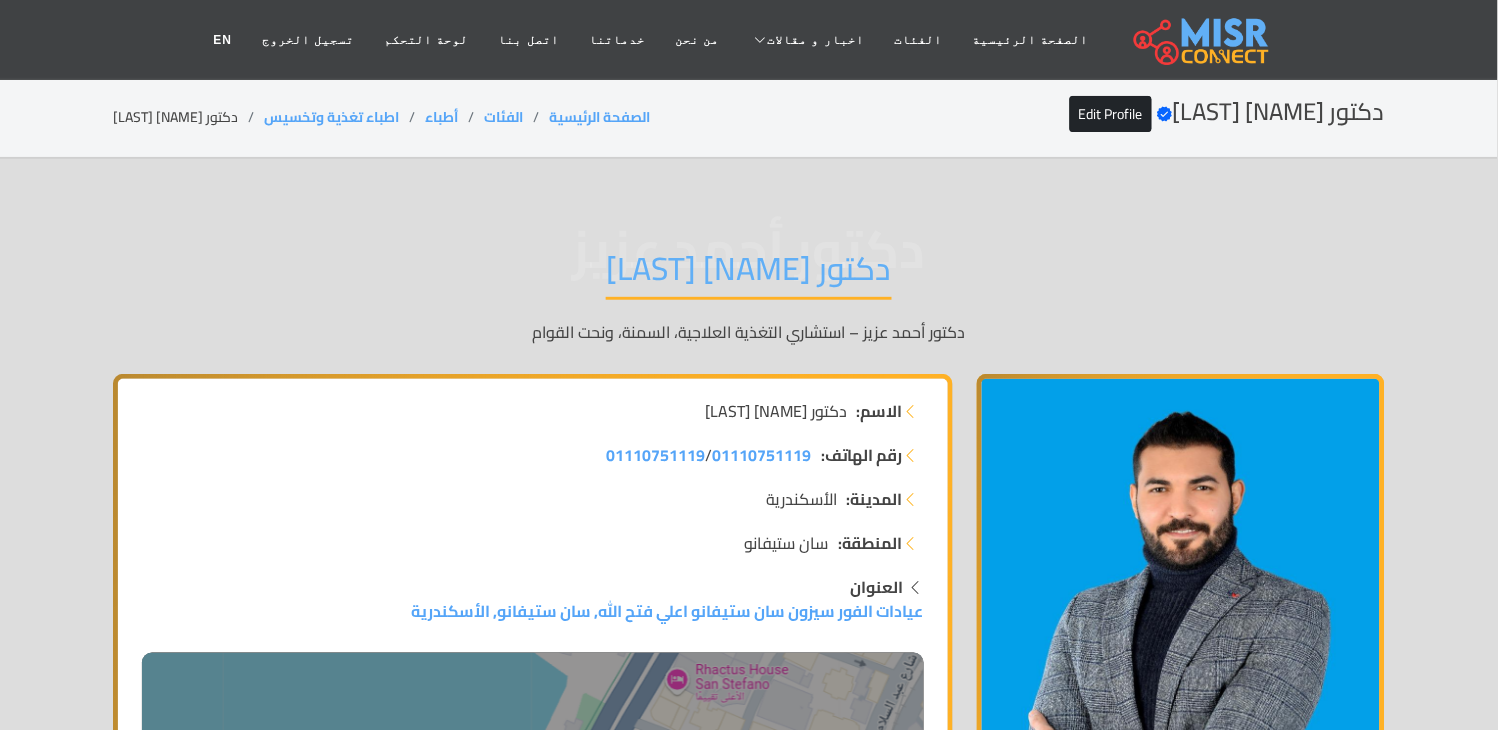 click on "دكتور [FIRST] [LAST]" at bounding box center (749, 274) 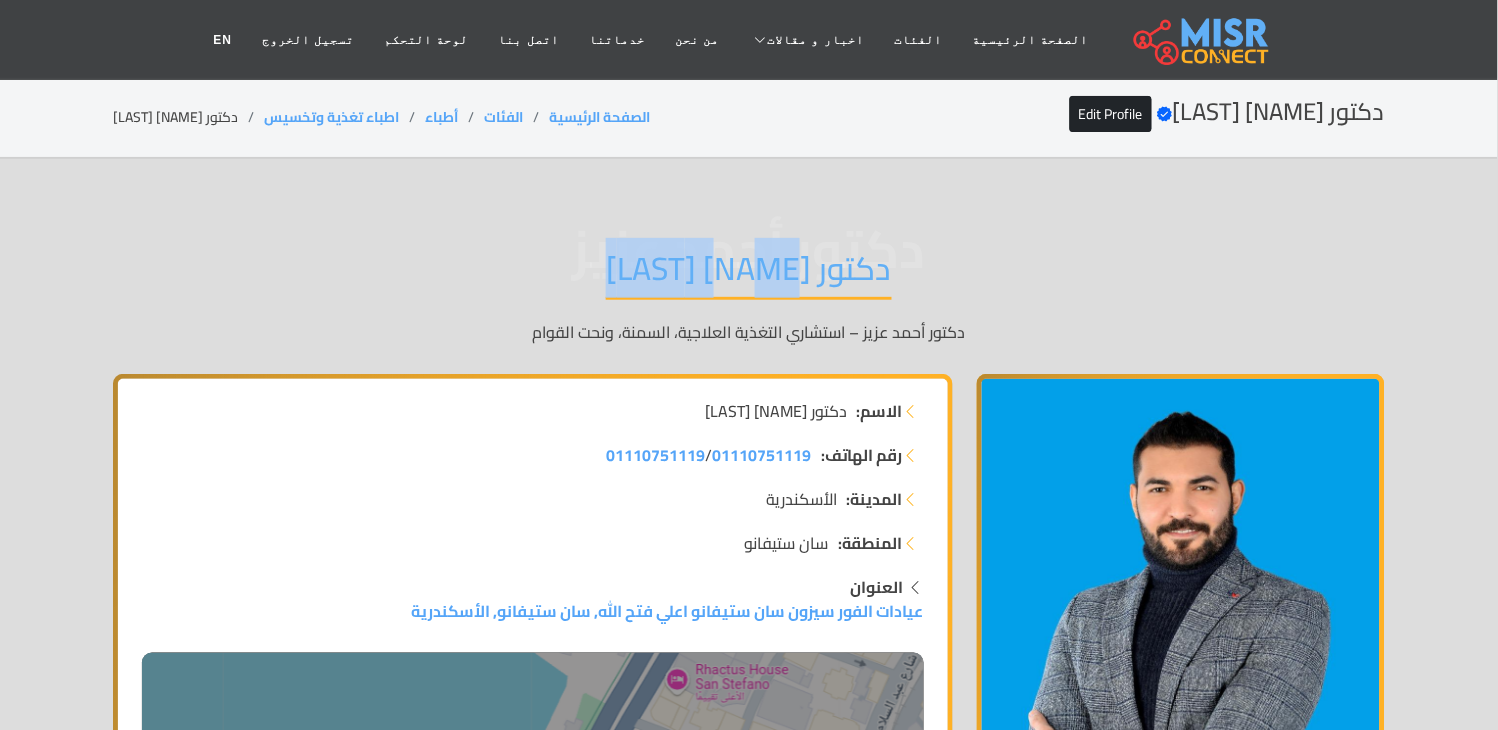 click on "دكتور [FIRST] [LAST]" at bounding box center (749, 274) 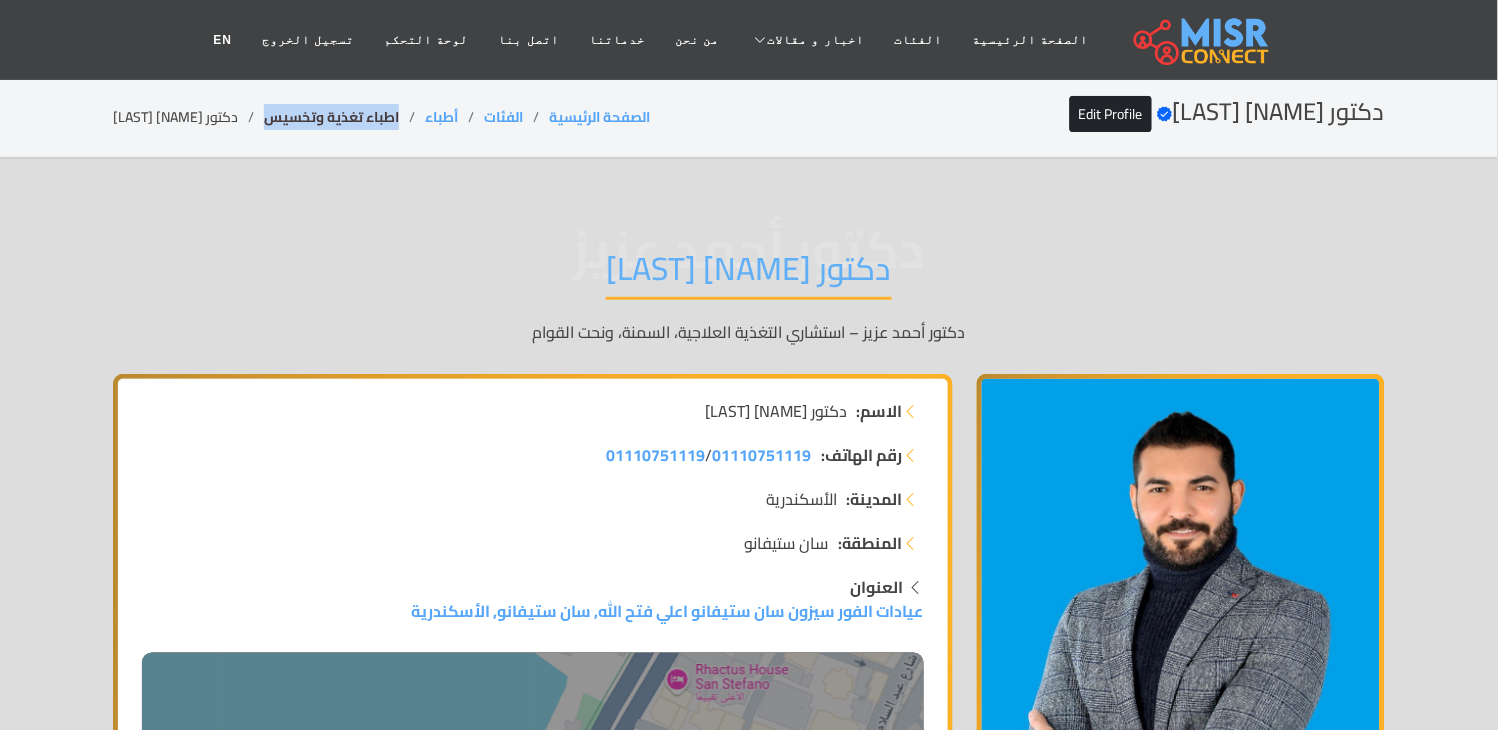 drag, startPoint x: 365, startPoint y: 110, endPoint x: 230, endPoint y: 108, distance: 135.01482 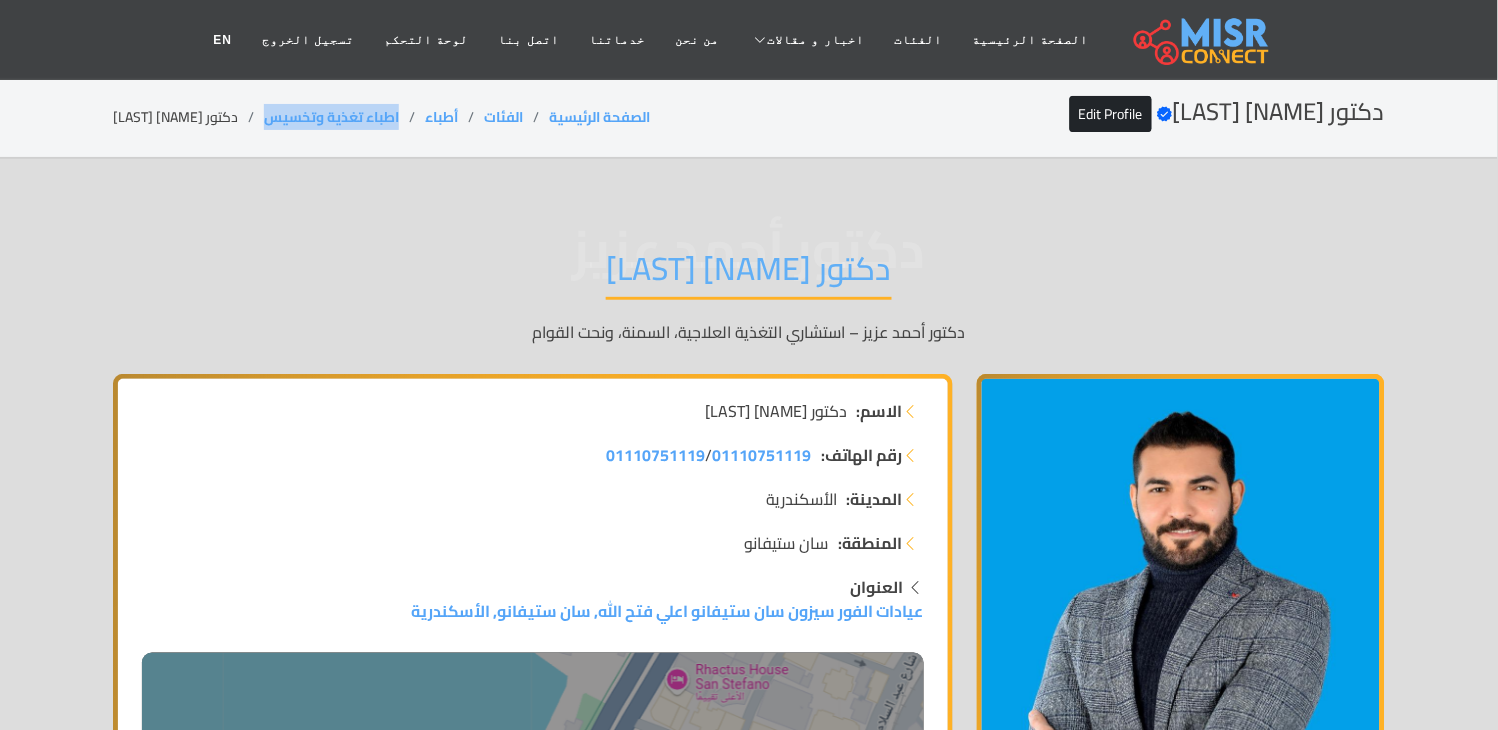 copy on "اطباء تغذية وتخسيس" 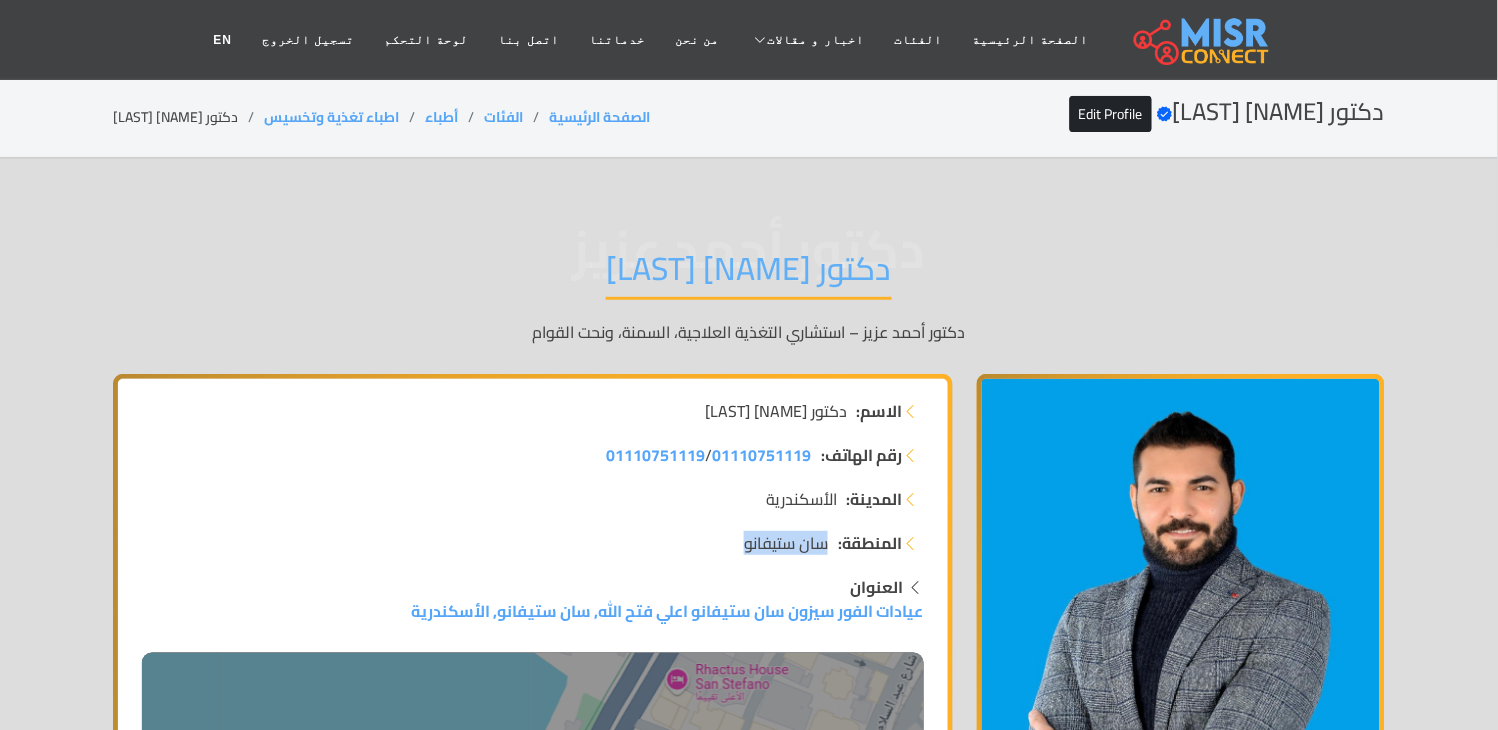 drag, startPoint x: 718, startPoint y: 547, endPoint x: 830, endPoint y: 545, distance: 112.01785 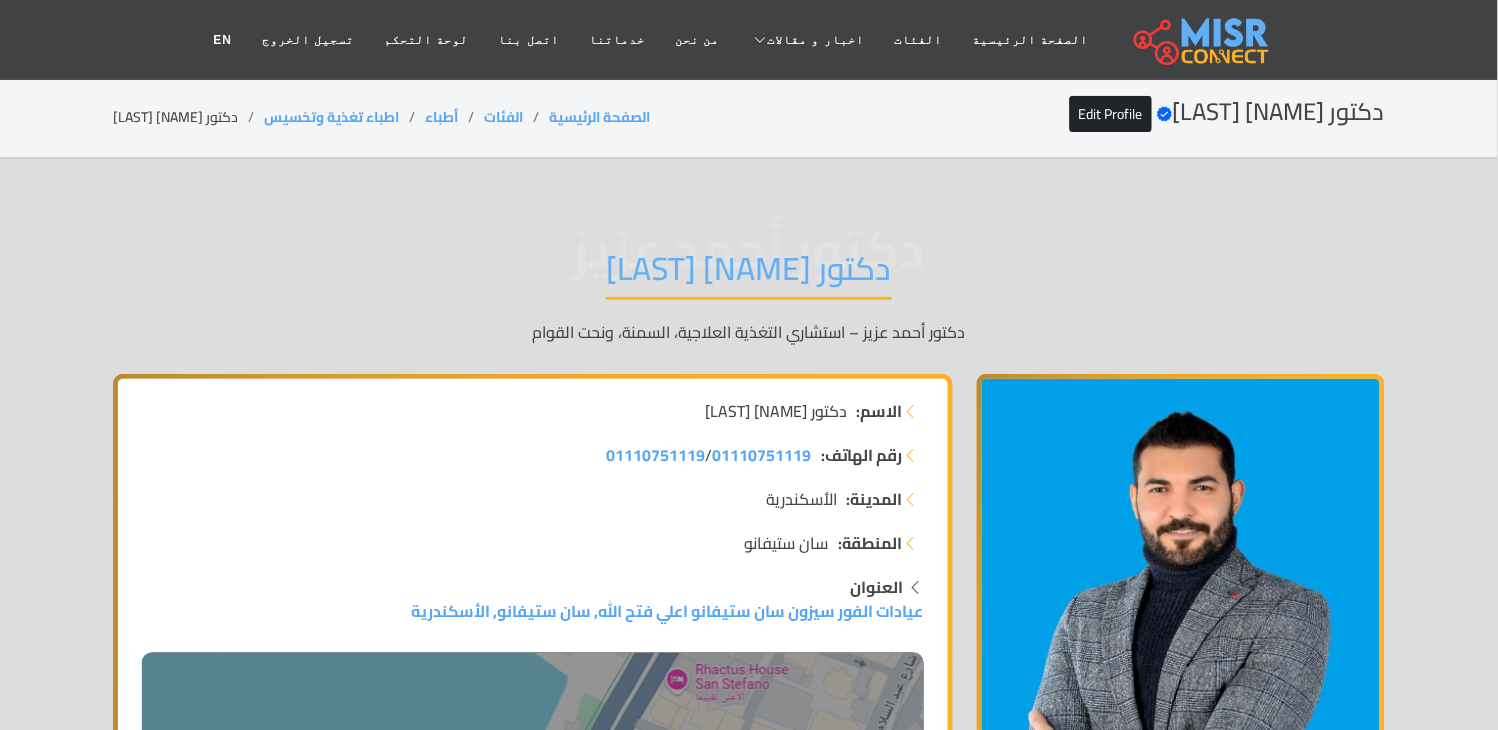 click on "دكتور [FIRST] [LAST]" at bounding box center [749, 274] 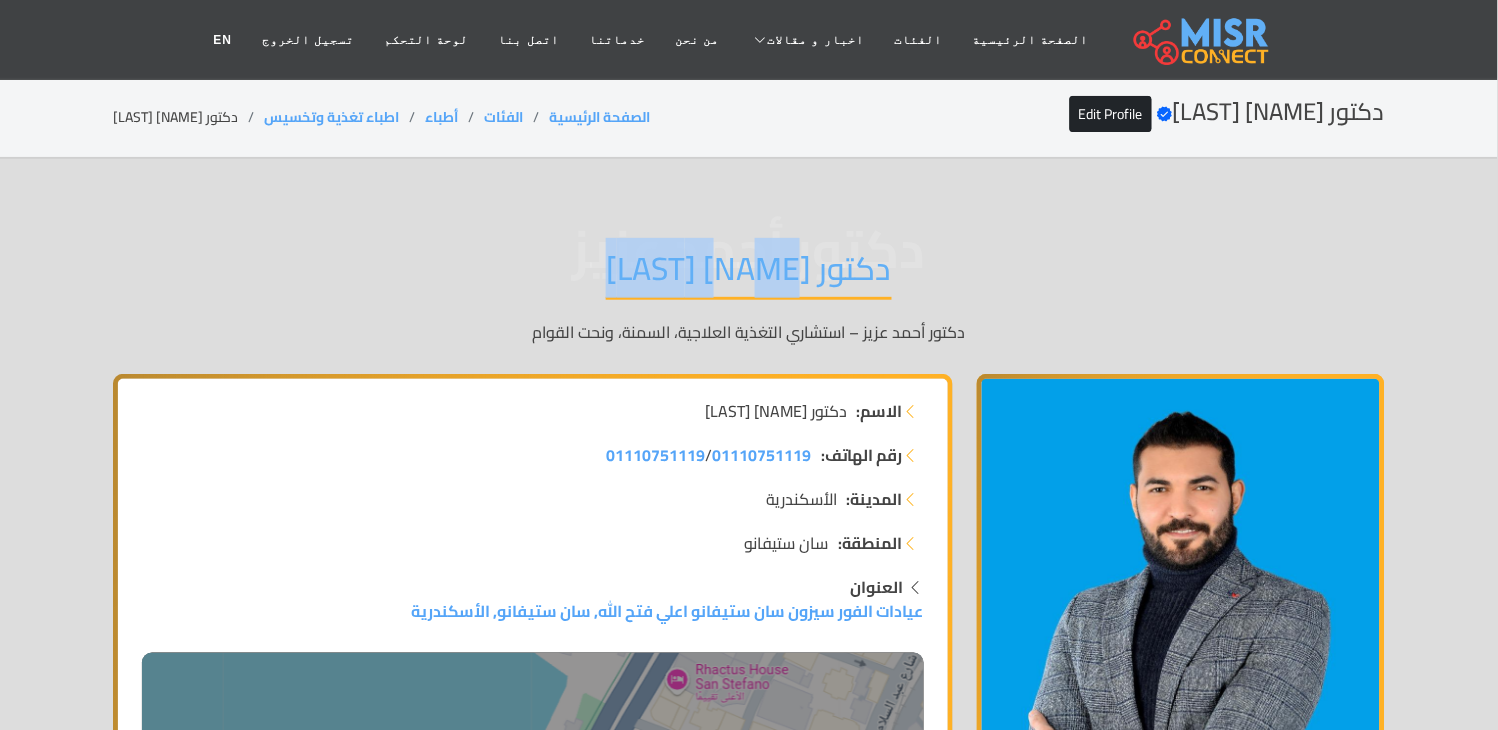 click on "دكتور [FIRST] [LAST]" at bounding box center (749, 274) 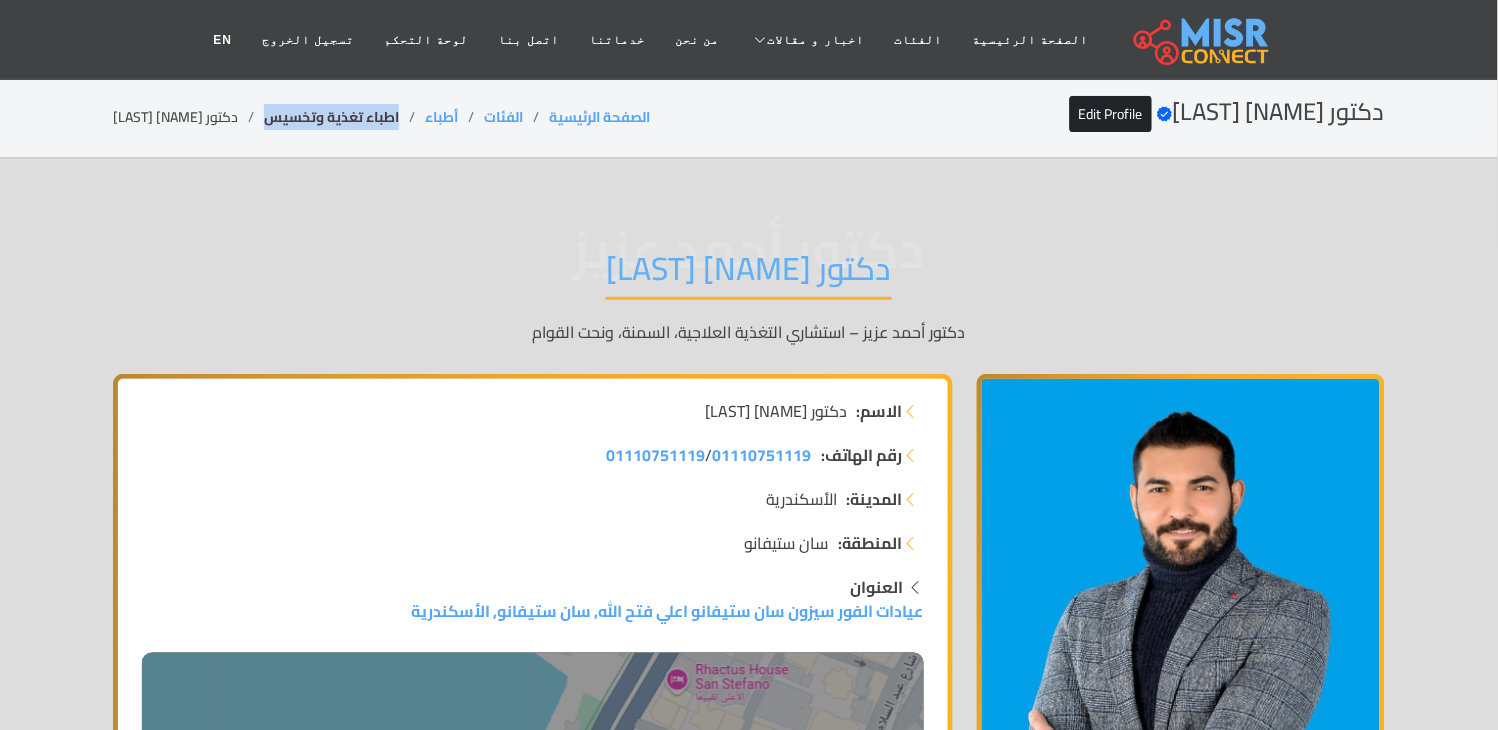 drag, startPoint x: 324, startPoint y: 103, endPoint x: 232, endPoint y: 104, distance: 92.00543 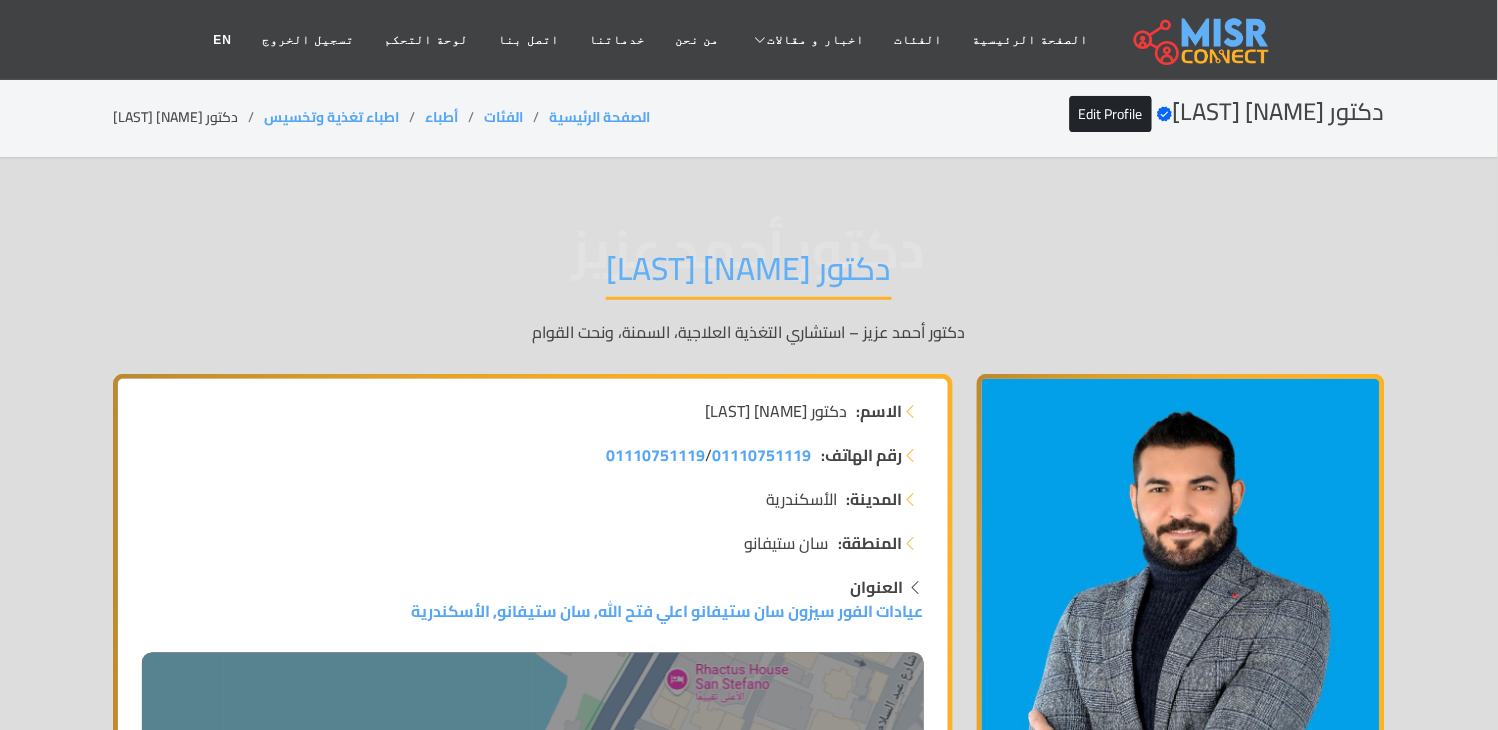 click on "دكتور [FIRST] [LAST]" at bounding box center (749, 274) 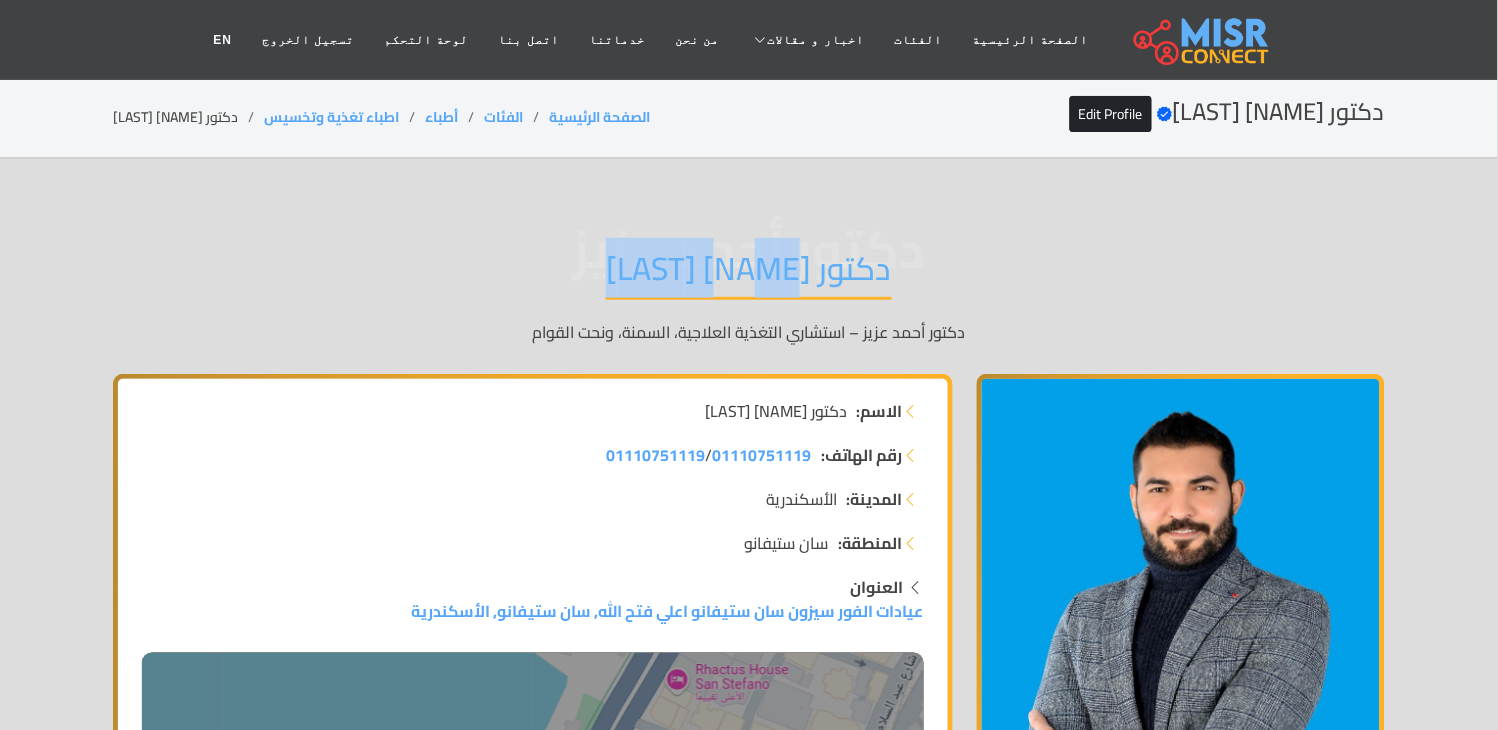 click on "دكتور [FIRST] [LAST]" at bounding box center [749, 274] 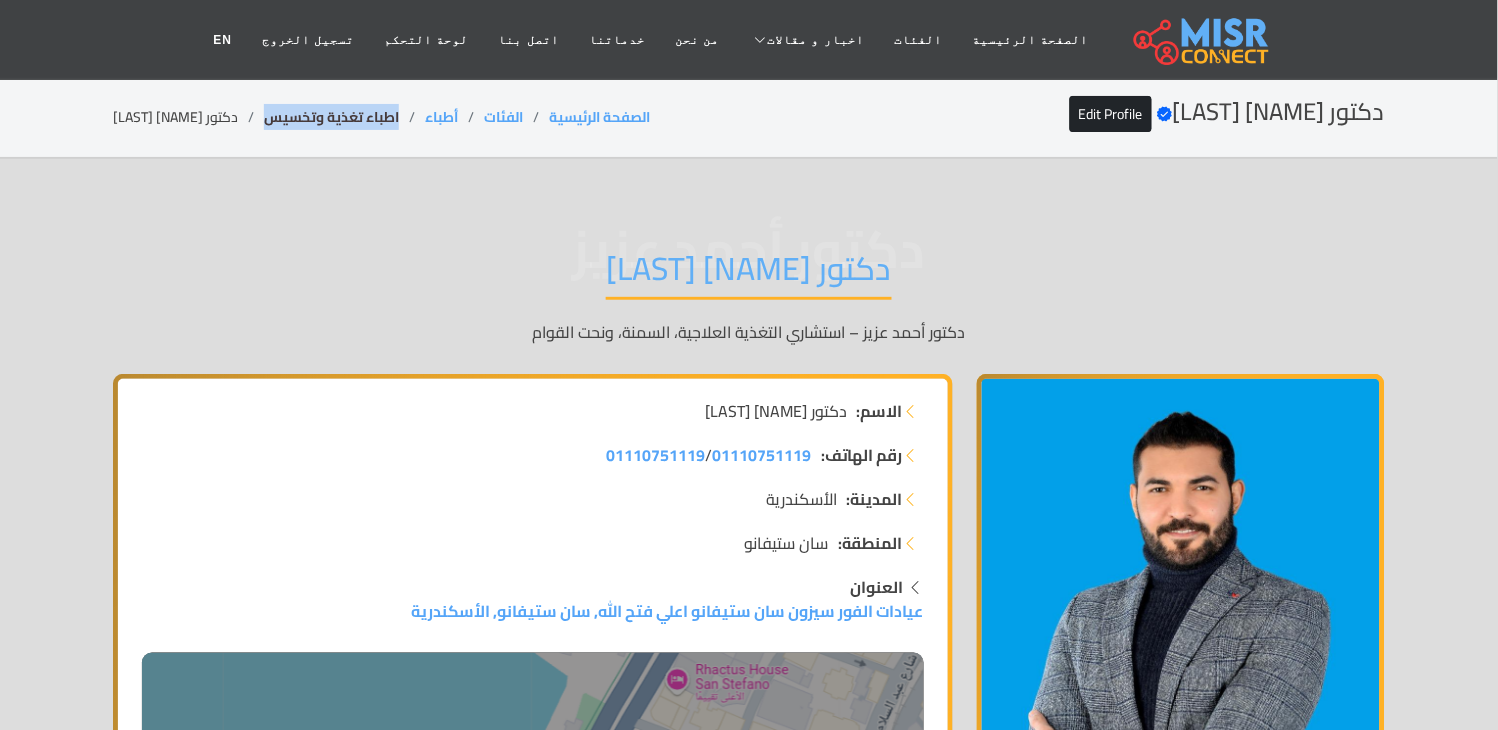 drag, startPoint x: 345, startPoint y: 112, endPoint x: 230, endPoint y: 122, distance: 115.43397 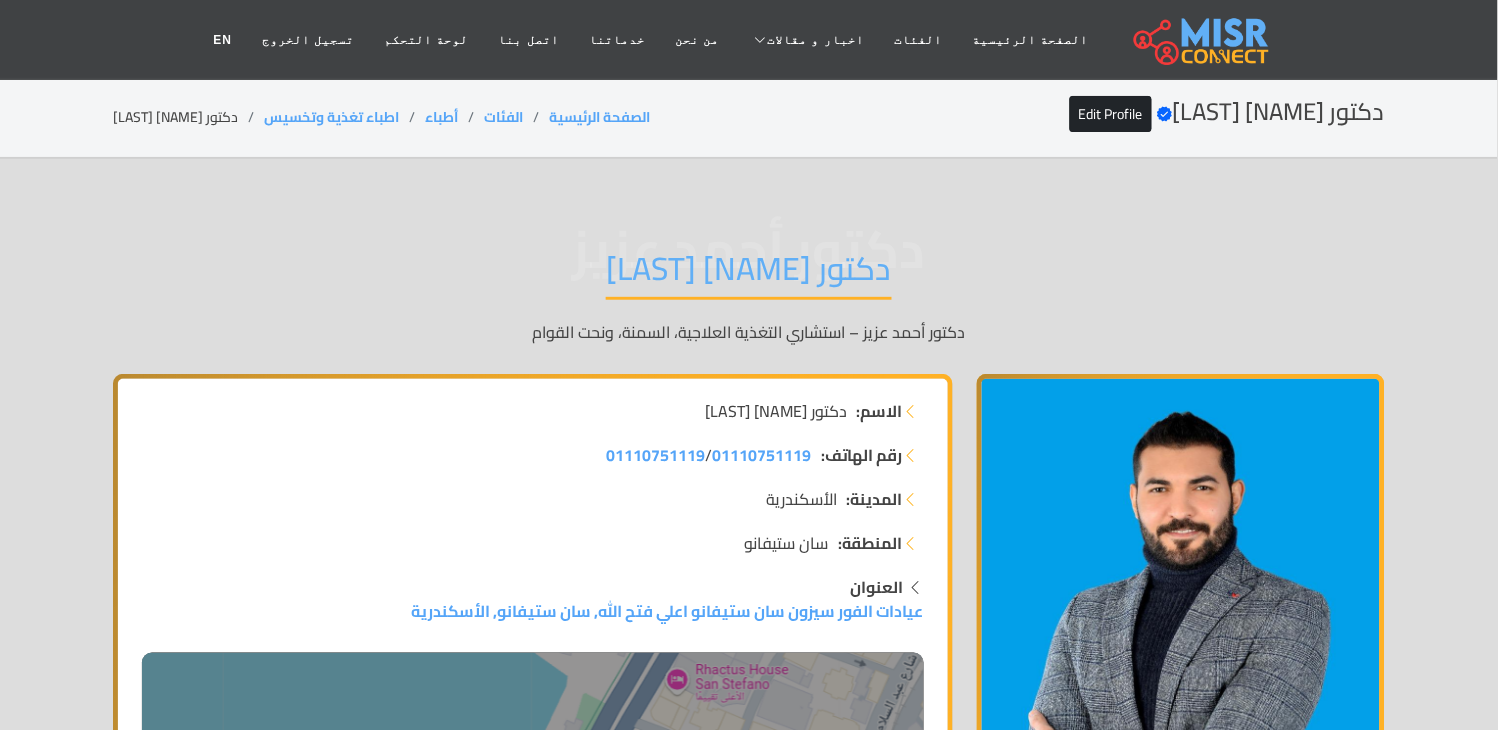 click on "دكتور [FIRST] [LAST]" at bounding box center (749, 274) 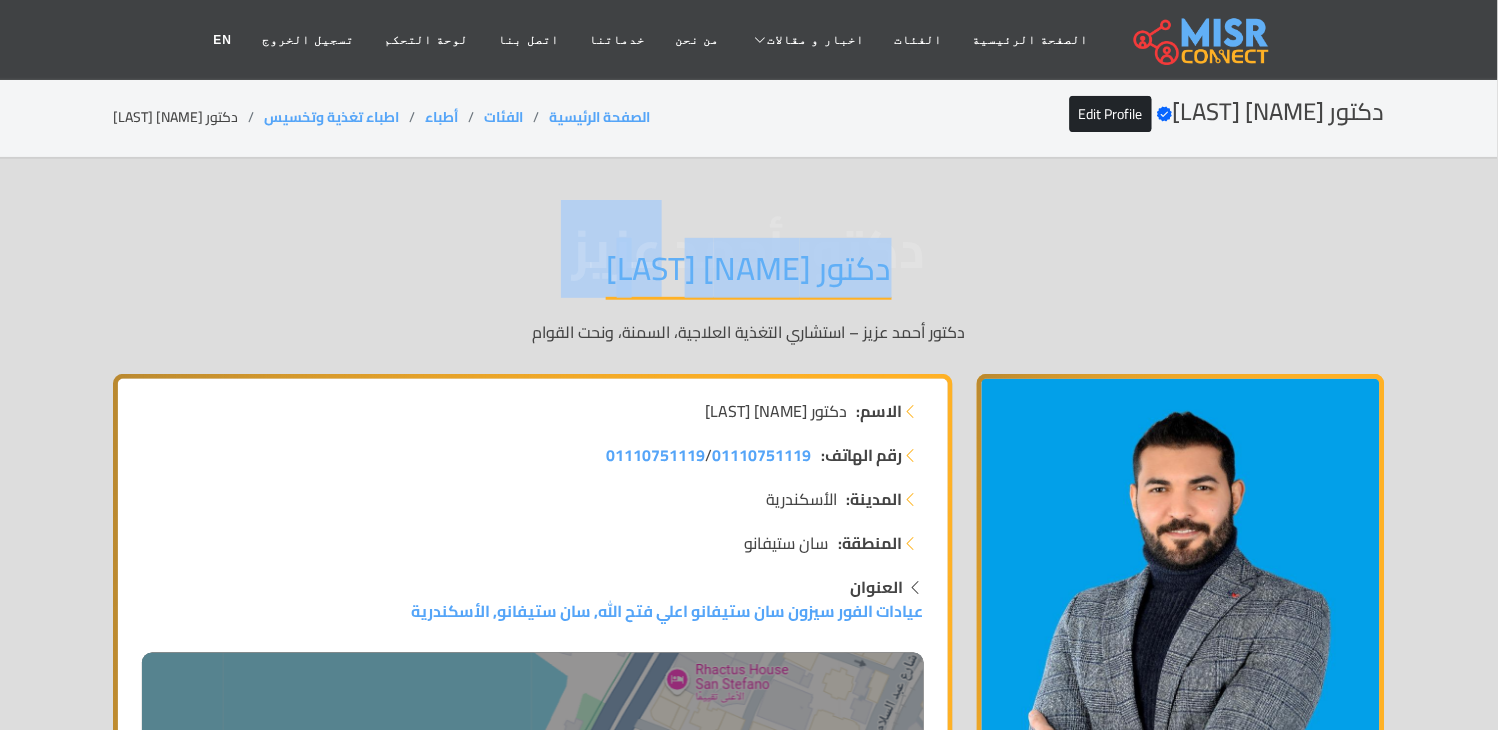 click on "دكتور [FIRST] [LAST]" at bounding box center (749, 274) 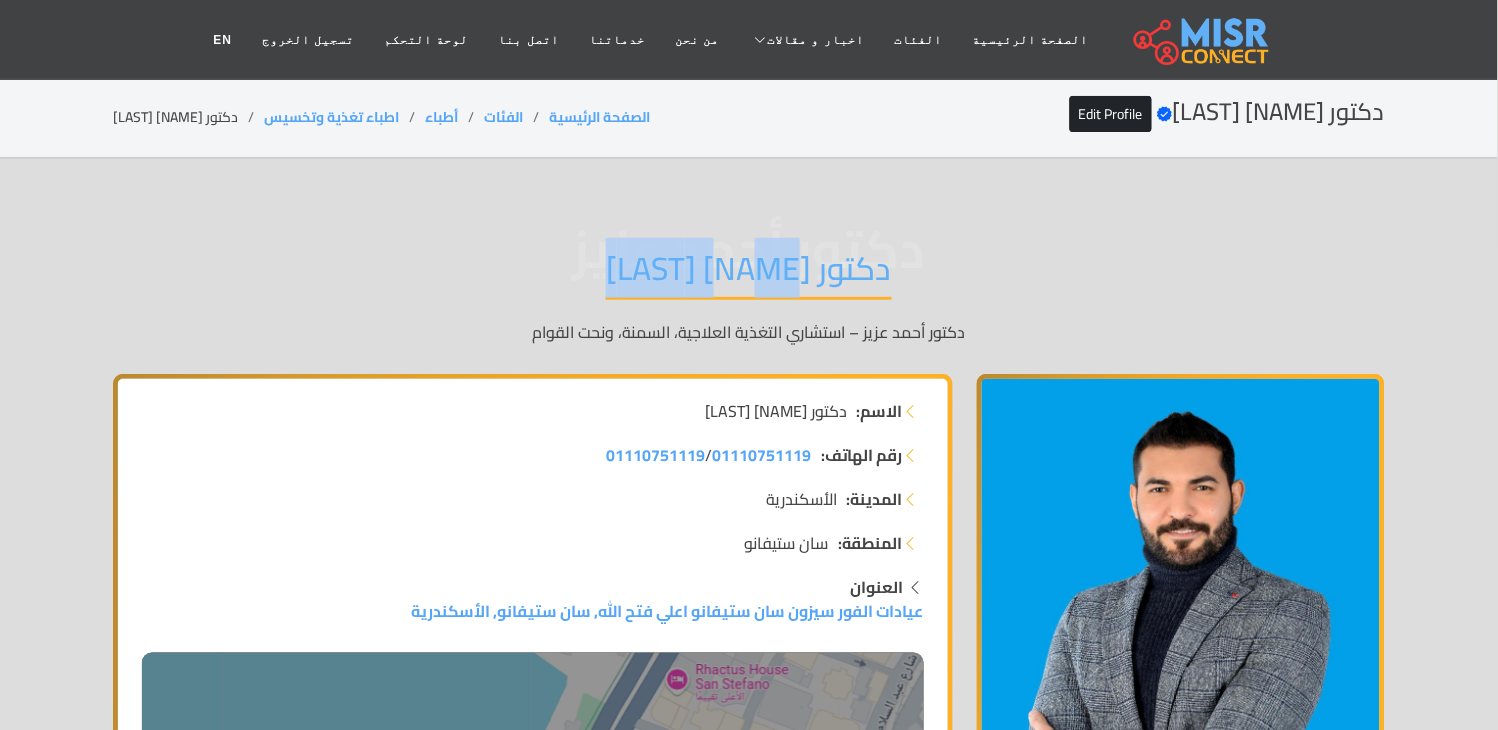 click on "دكتور [FIRST] [LAST]" at bounding box center (749, 274) 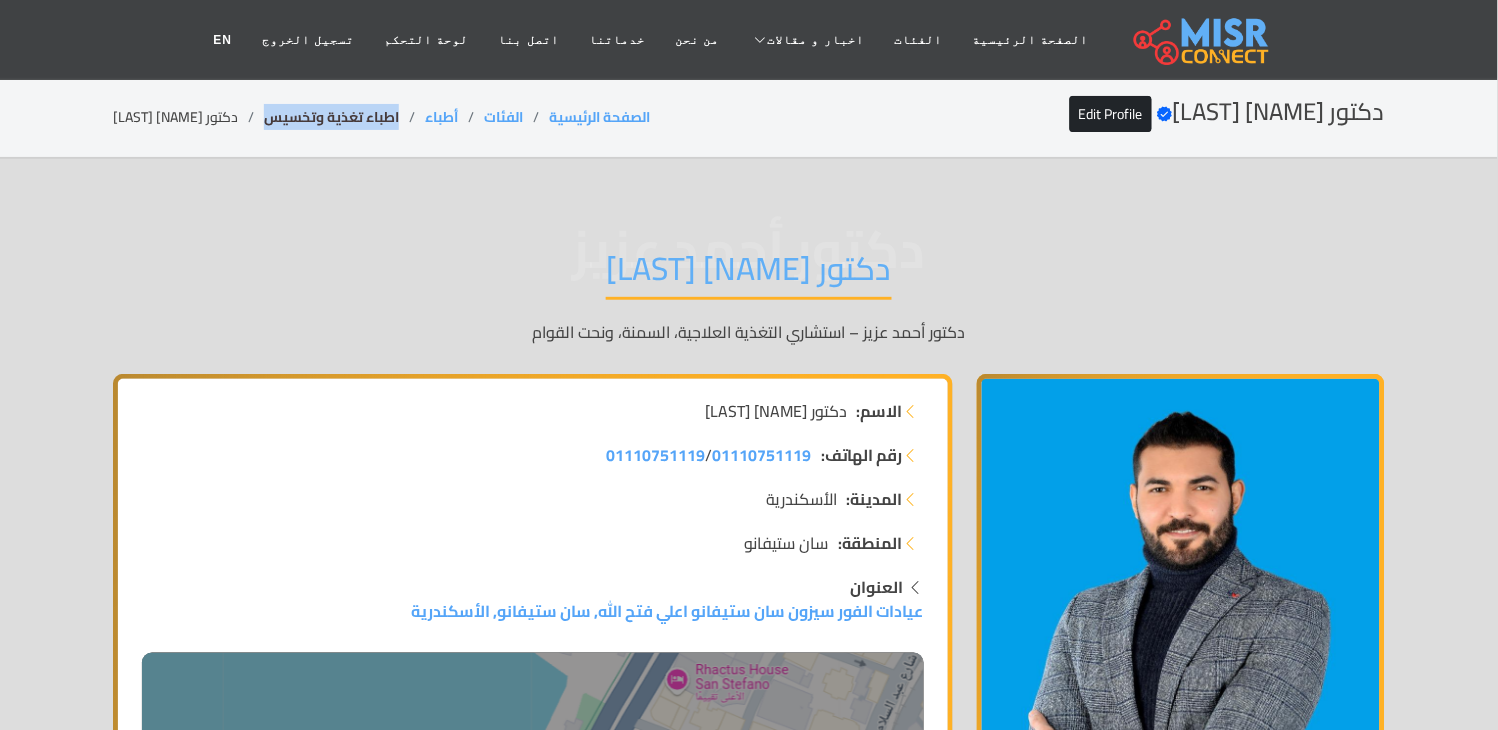 drag, startPoint x: 368, startPoint y: 108, endPoint x: 230, endPoint y: 108, distance: 138 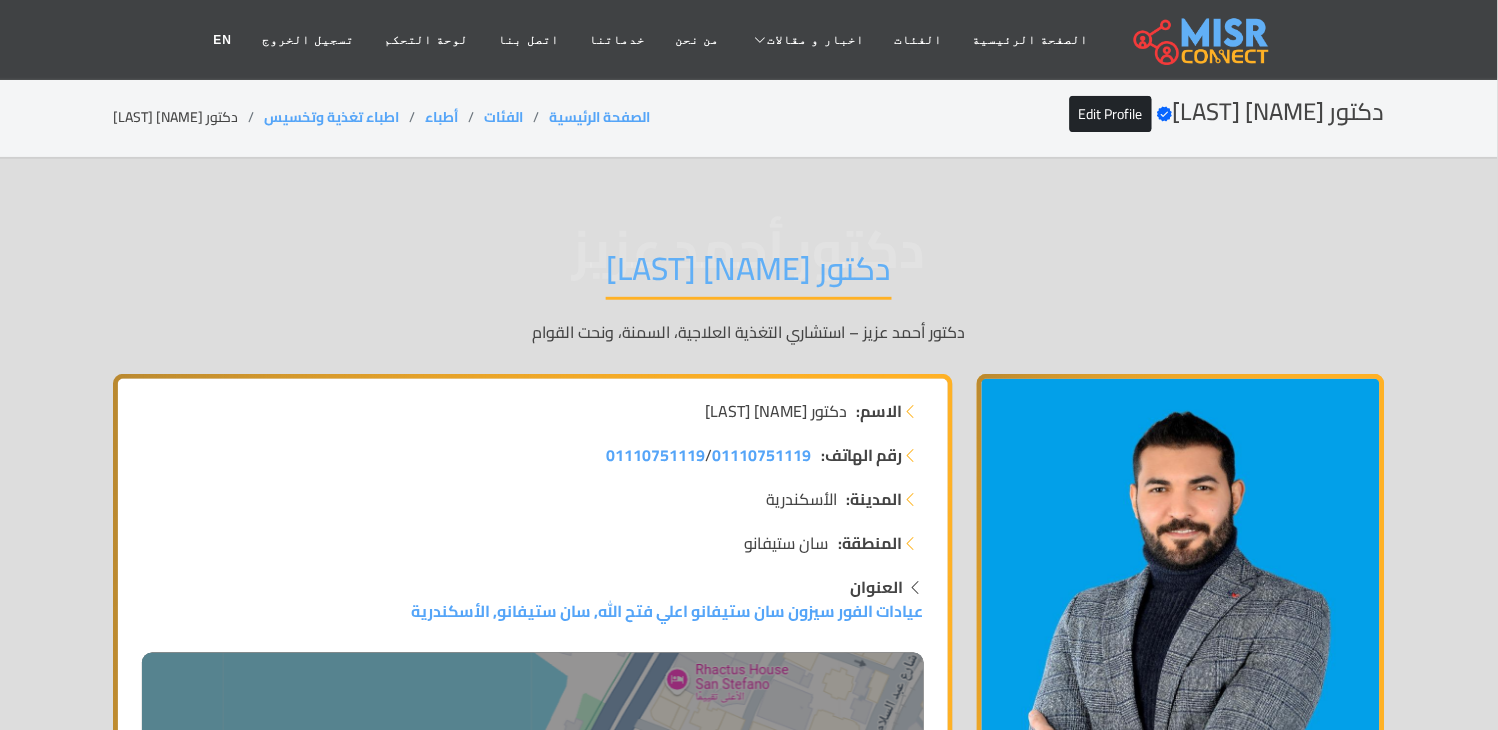 click on "دكتور [FIRST] [LAST]" at bounding box center [749, 274] 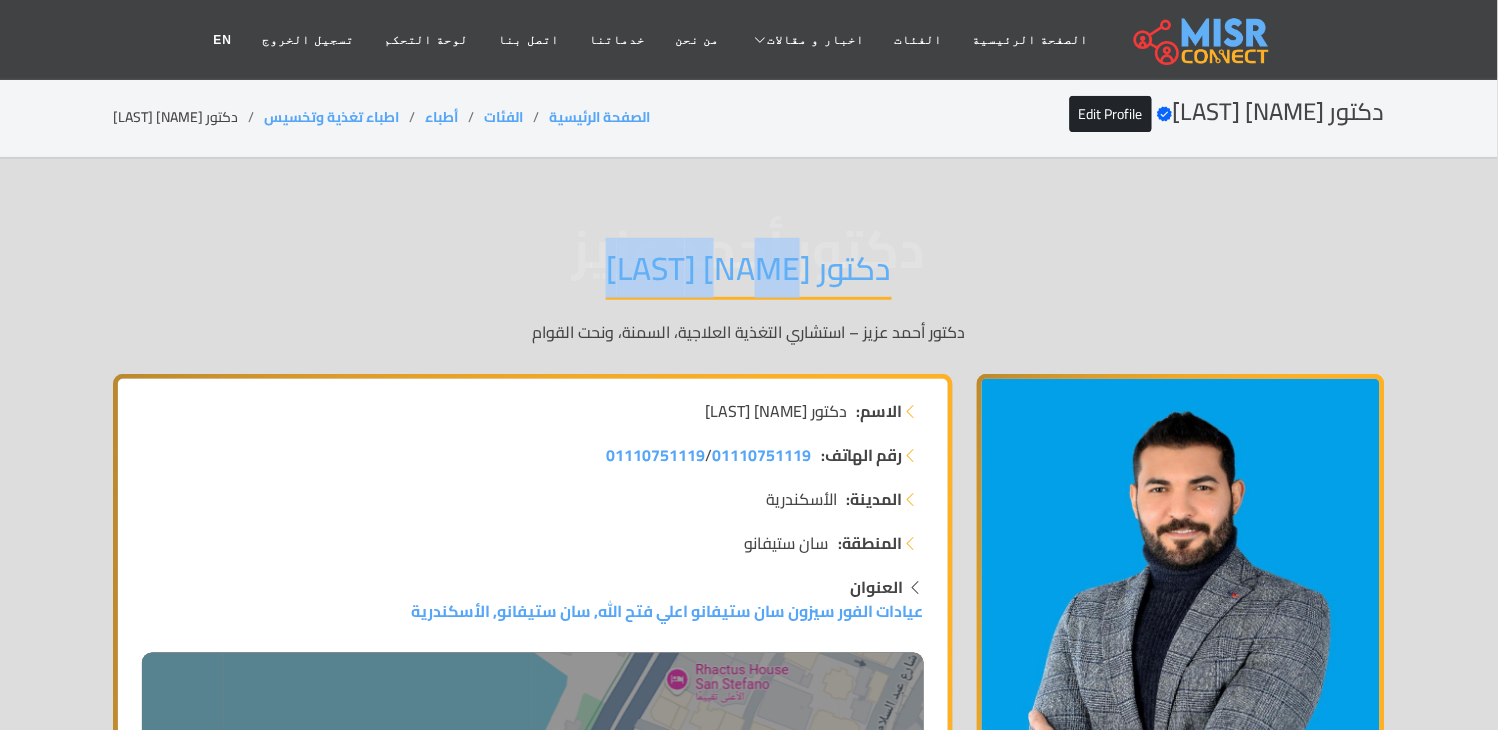 click on "دكتور [FIRST] [LAST]" at bounding box center (749, 274) 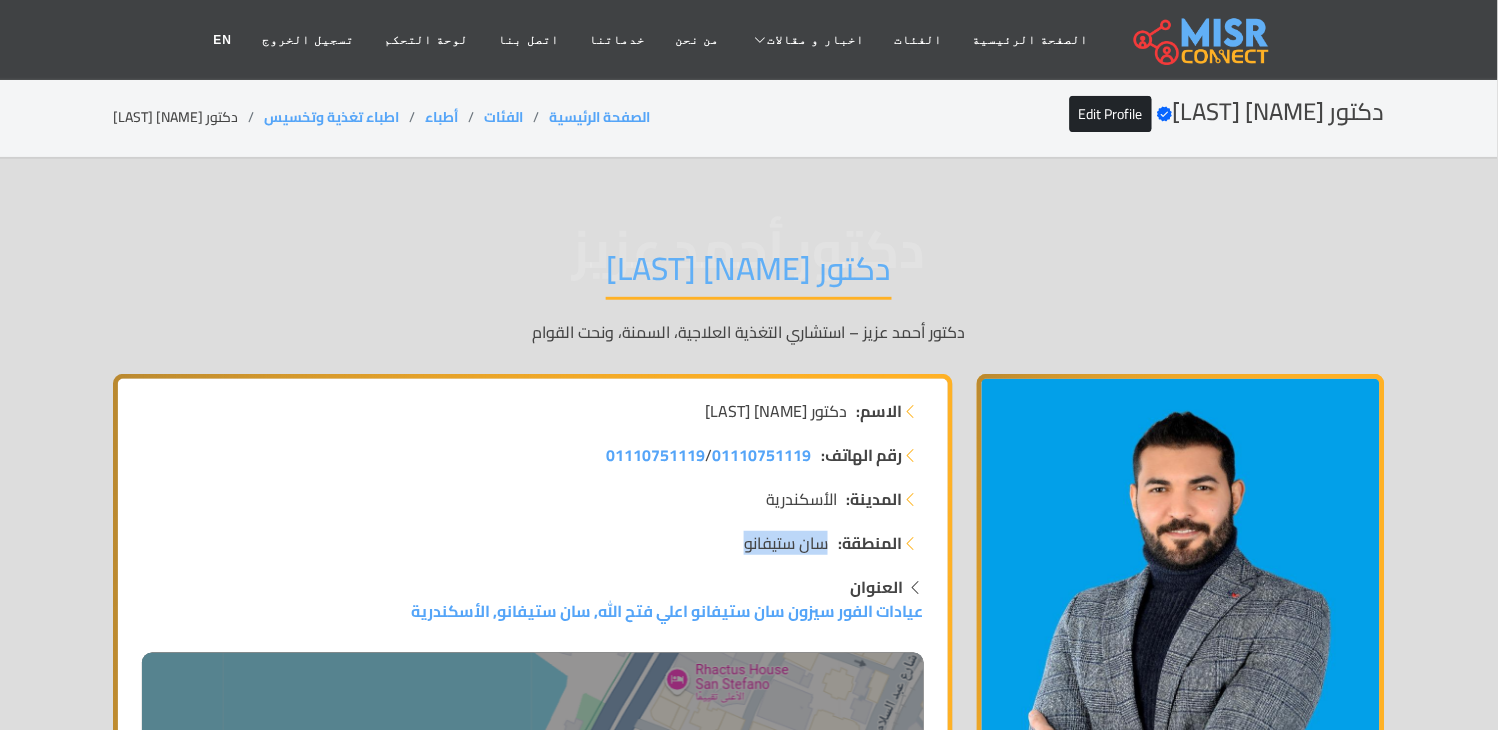 drag, startPoint x: 827, startPoint y: 544, endPoint x: 705, endPoint y: 533, distance: 122.494896 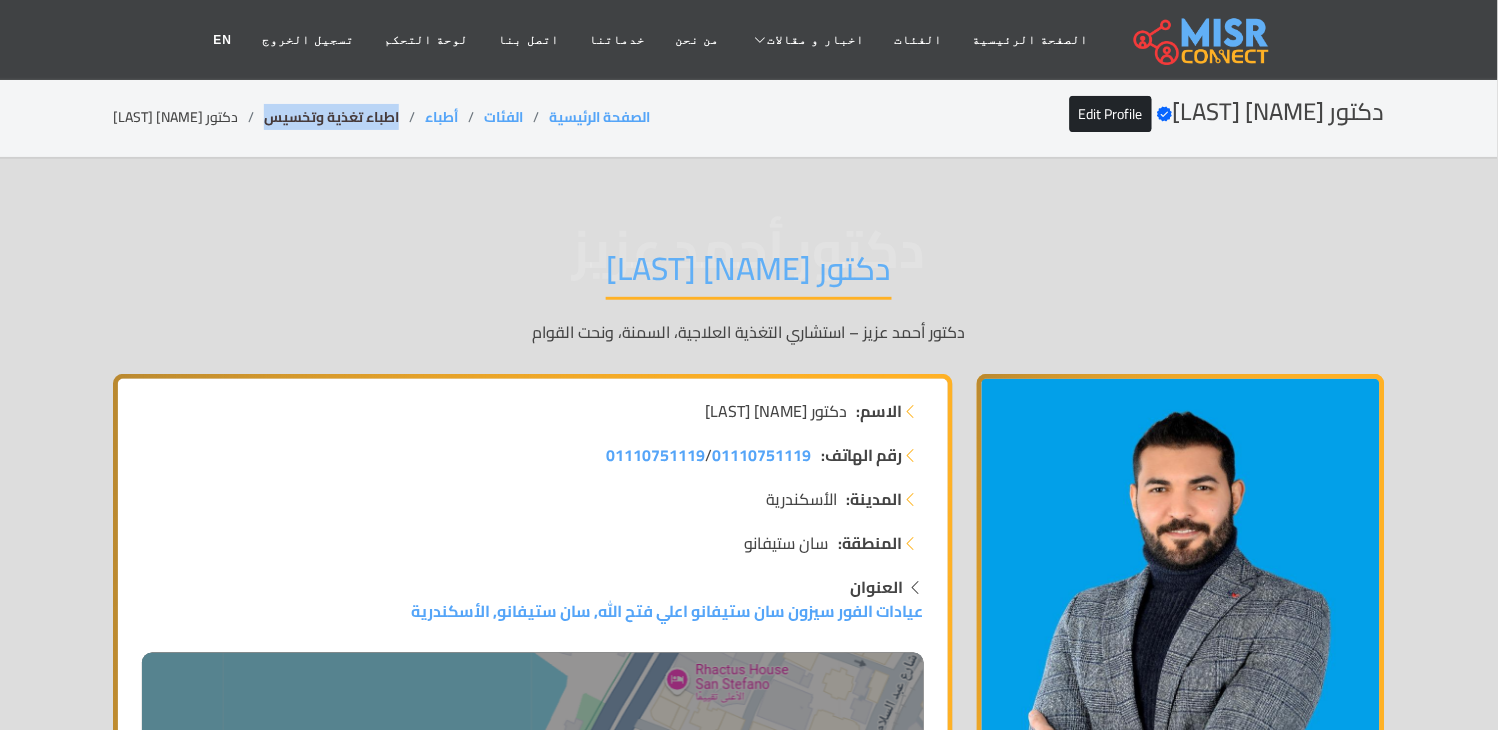 drag, startPoint x: 367, startPoint y: 113, endPoint x: 234, endPoint y: 116, distance: 133.03383 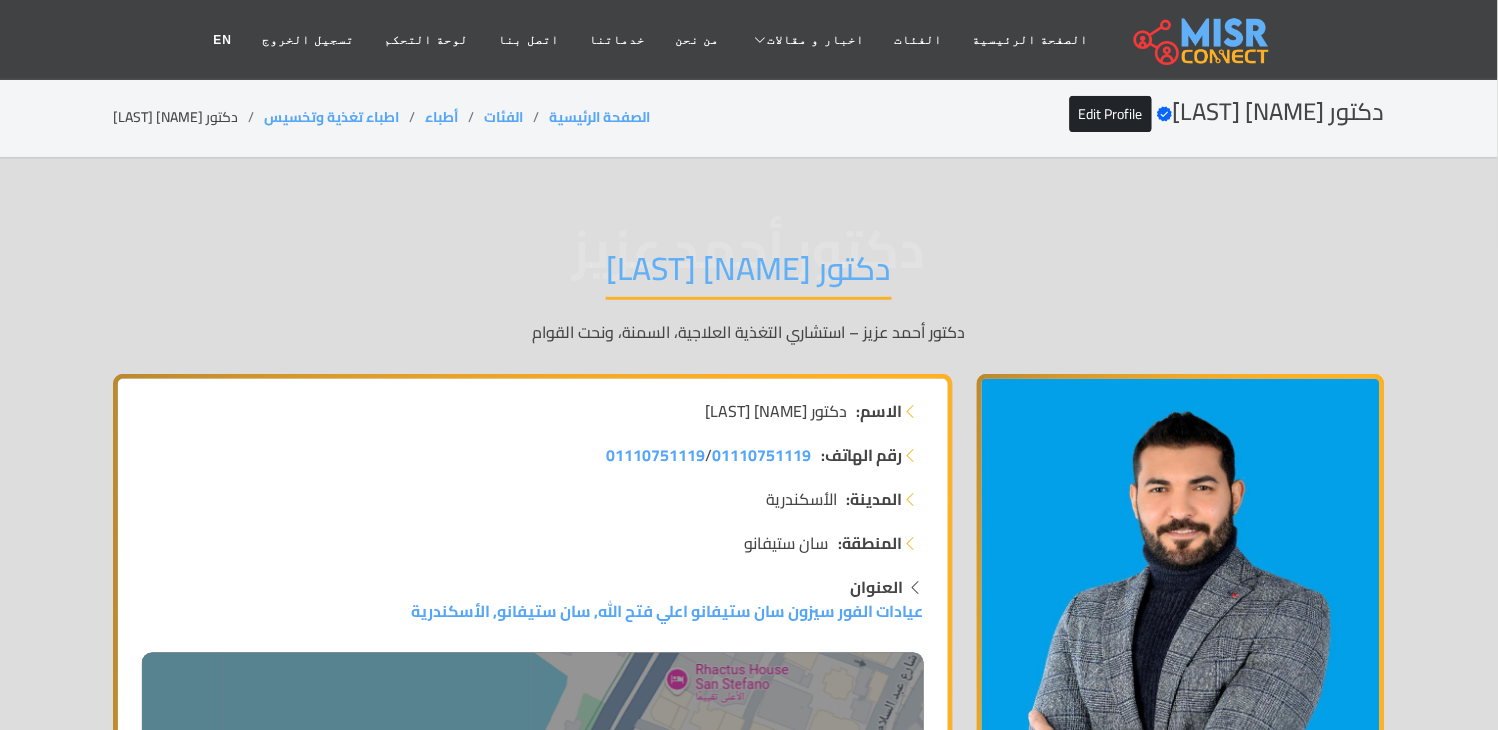 click on "دكتور [FIRST] [LAST]" at bounding box center (749, 274) 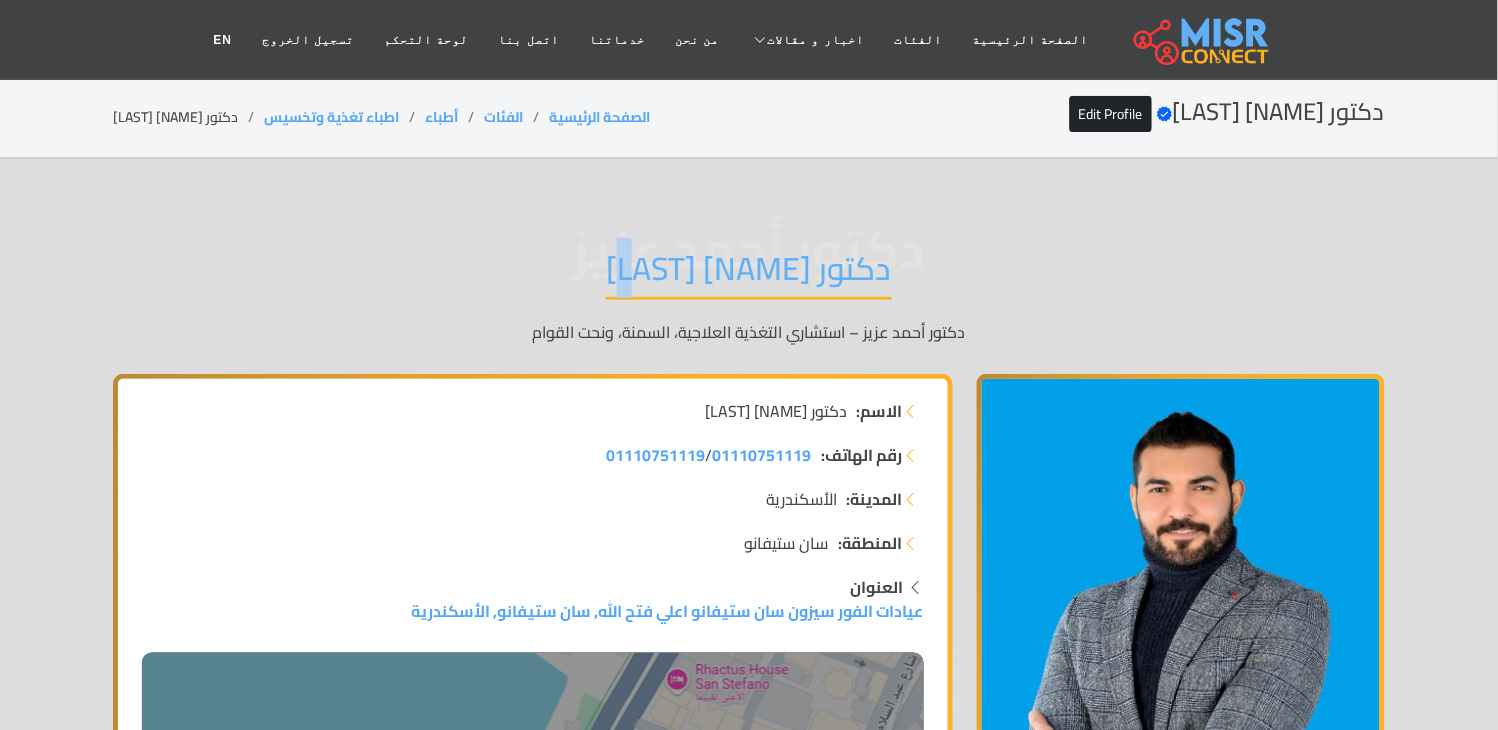 click on "دكتور [FIRST] [LAST]" at bounding box center [749, 274] 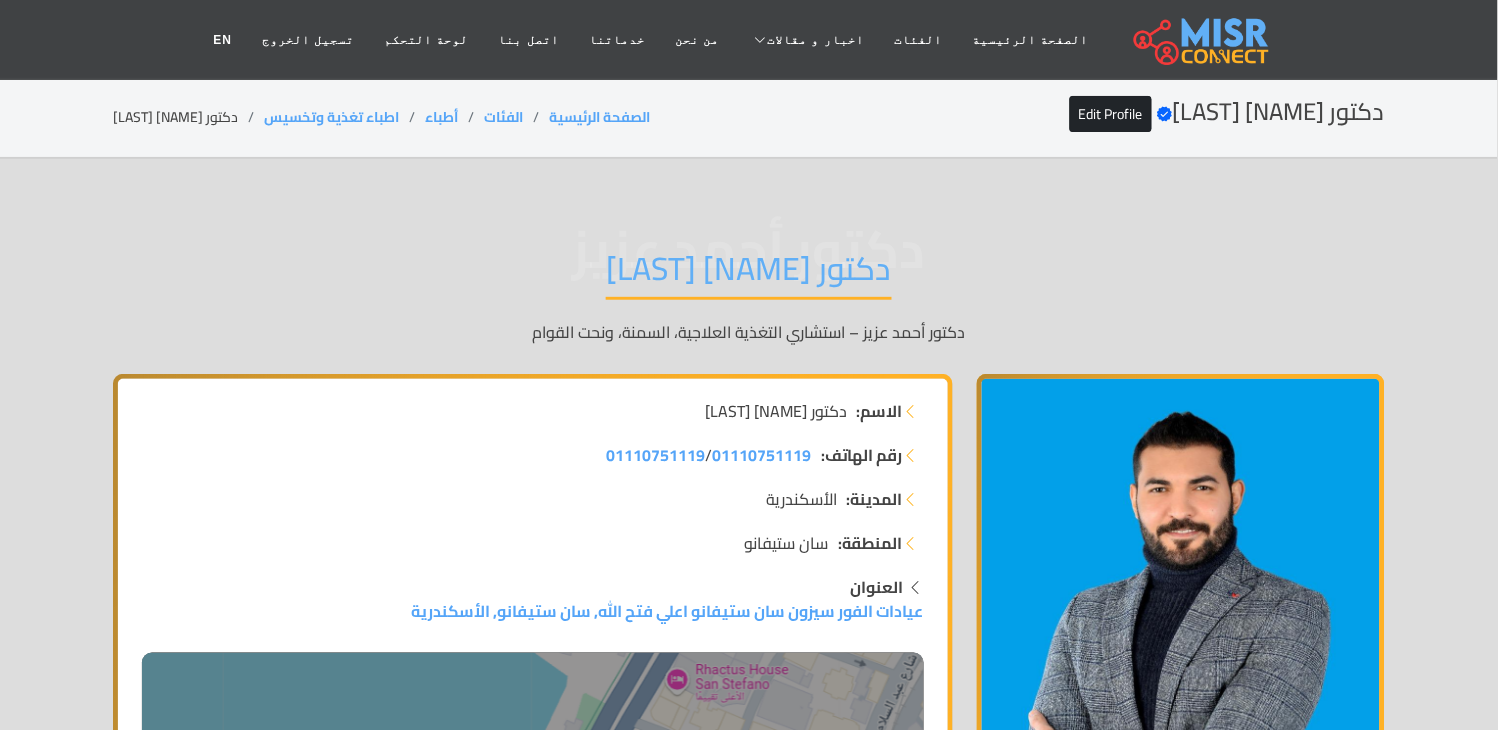 click on "دكتور [FIRST] [LAST]" at bounding box center (749, 274) 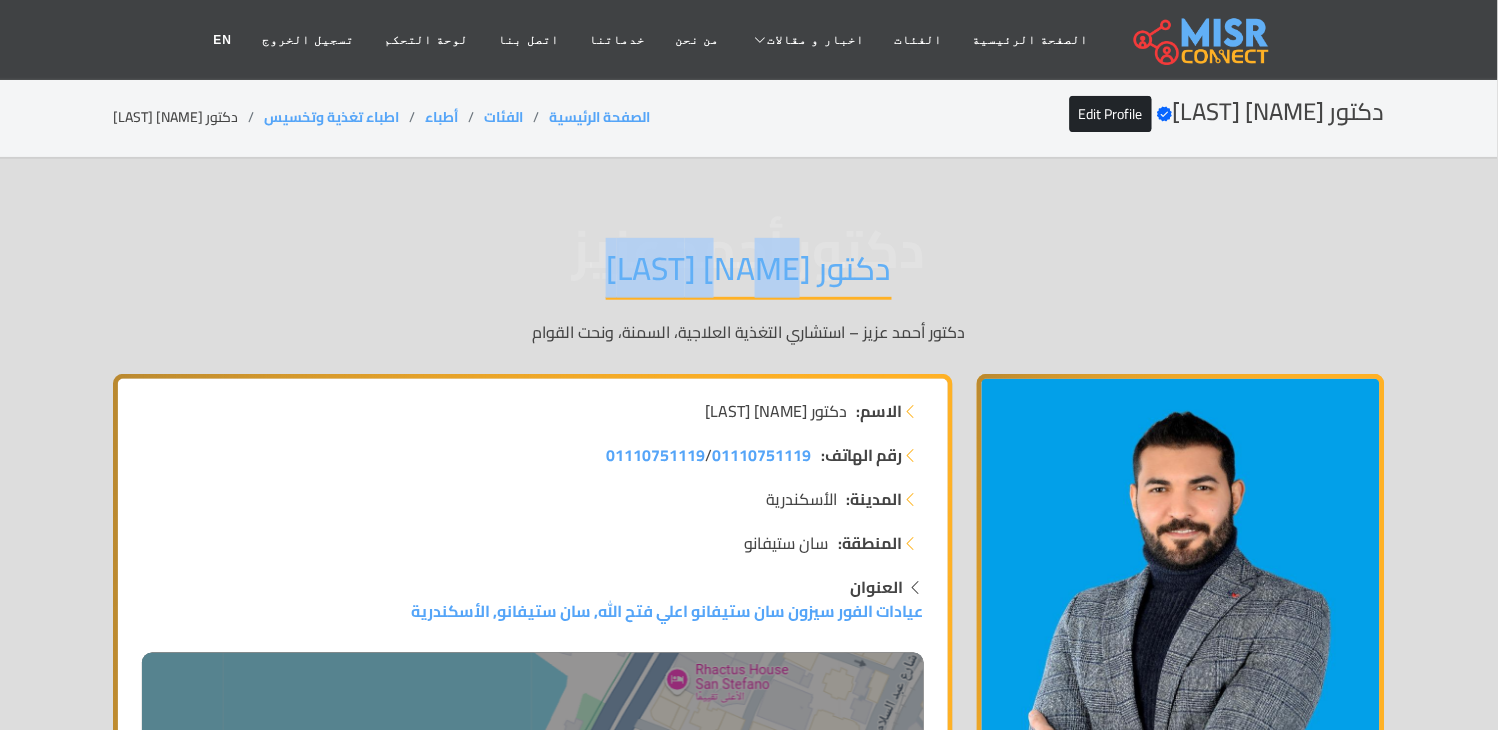 click on "دكتور [FIRST] [LAST]" at bounding box center [749, 274] 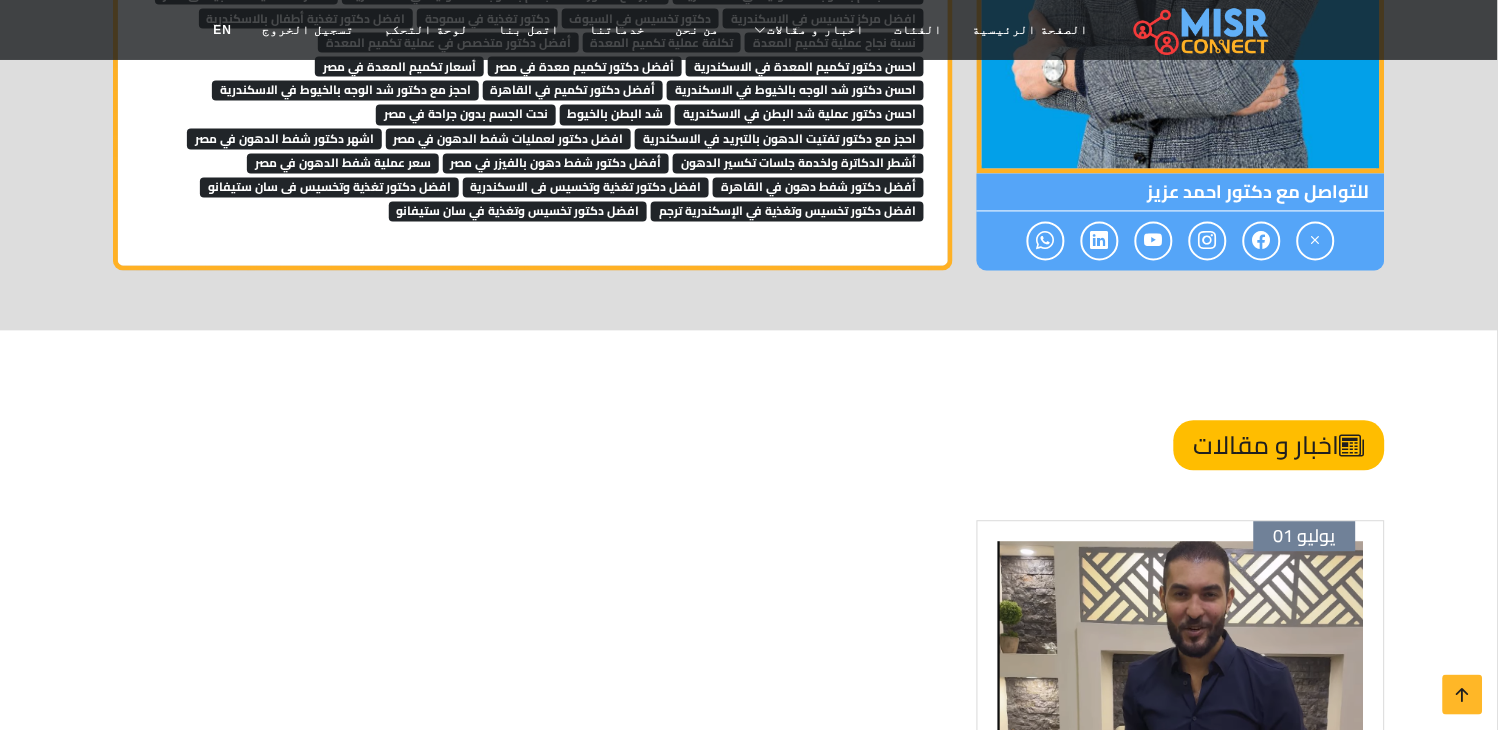 scroll, scrollTop: 5814, scrollLeft: 0, axis: vertical 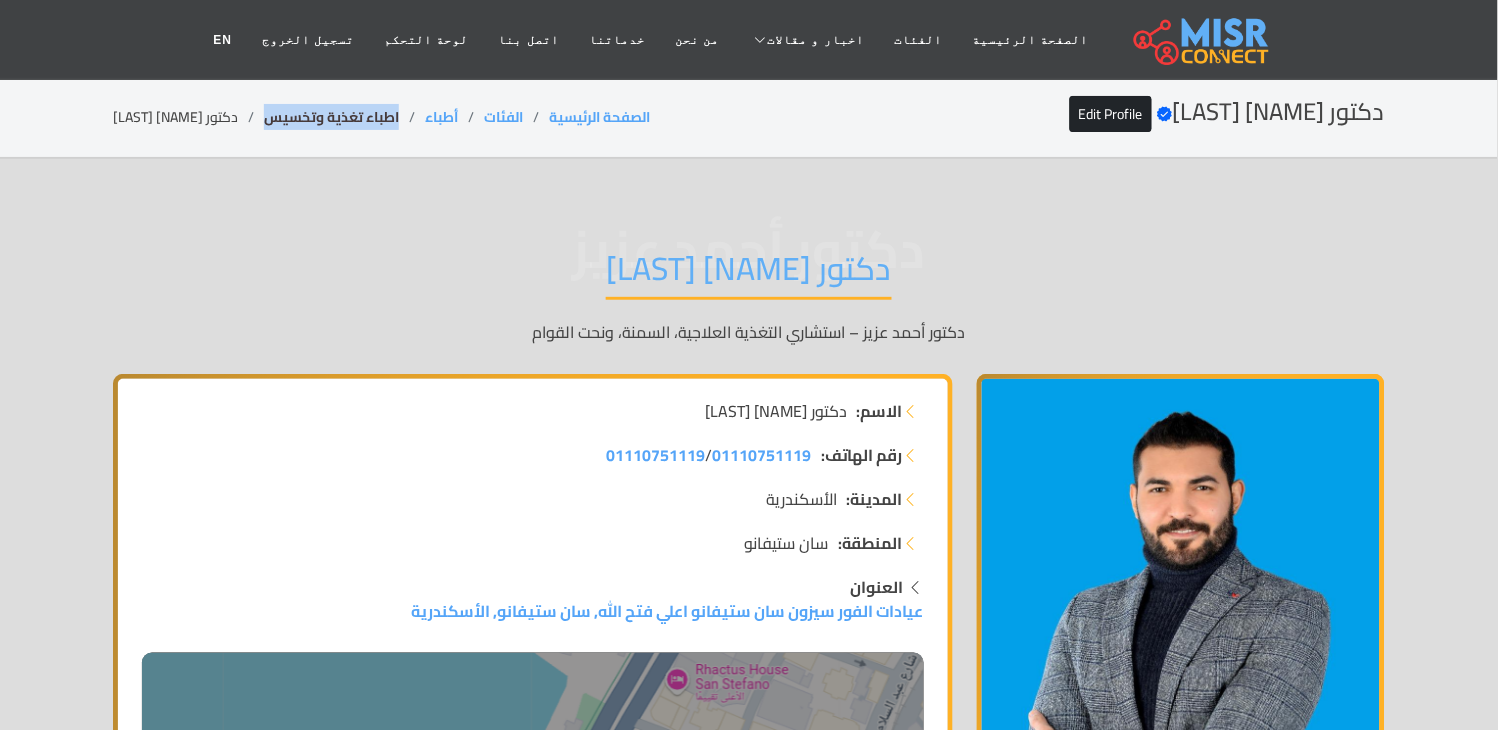 drag, startPoint x: 373, startPoint y: 117, endPoint x: 286, endPoint y: 120, distance: 87.05171 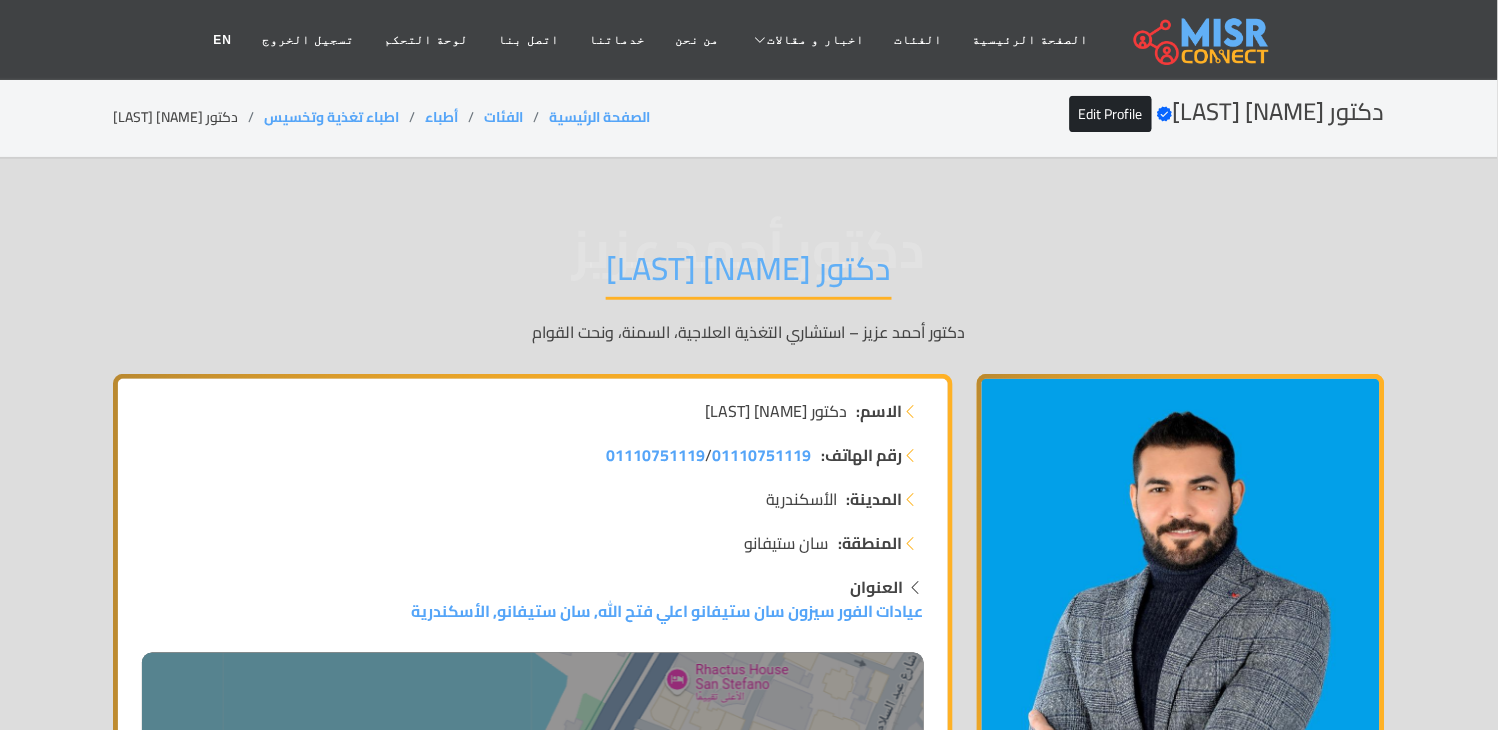 click on "دكتور [FIRST] [LAST]" at bounding box center [749, 274] 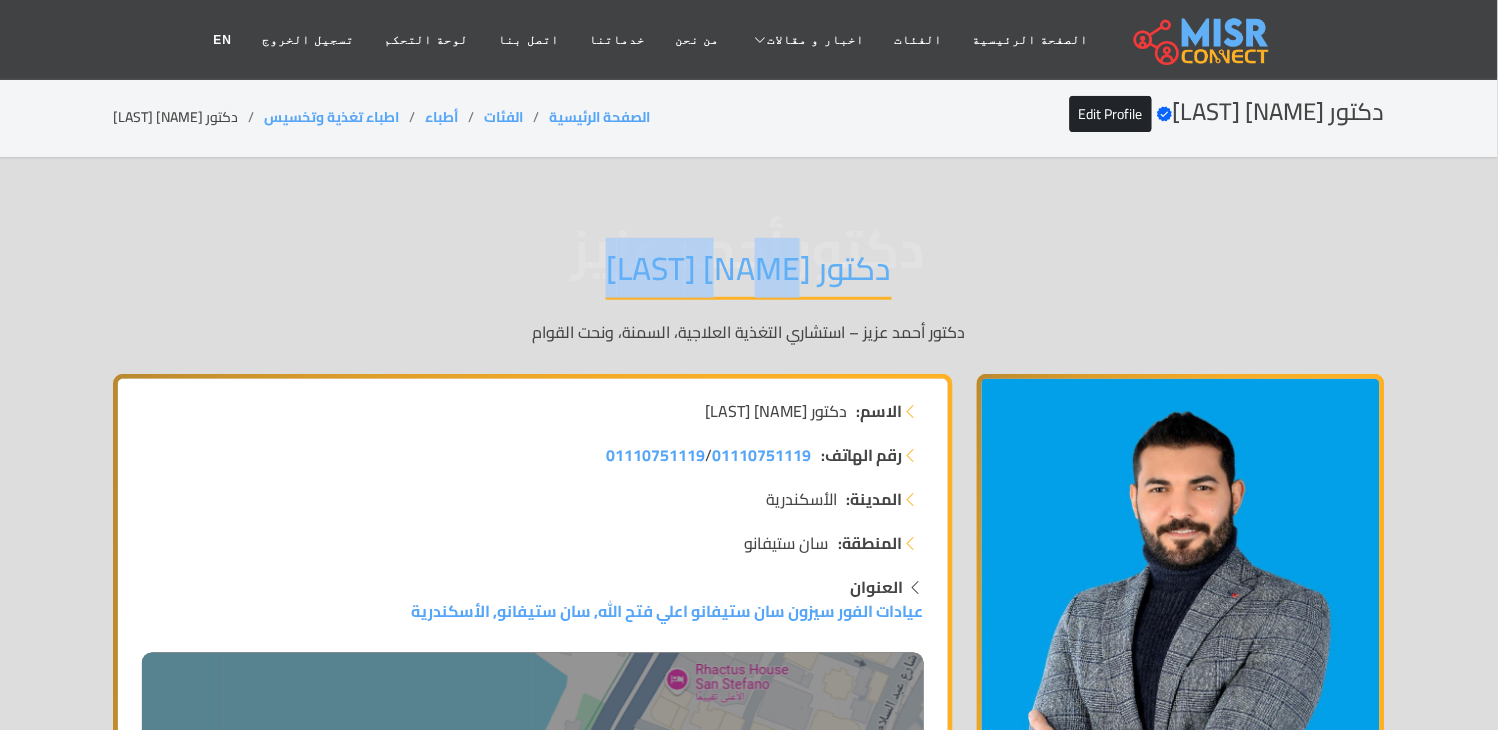 click on "دكتور [FIRST] [LAST]" at bounding box center [749, 274] 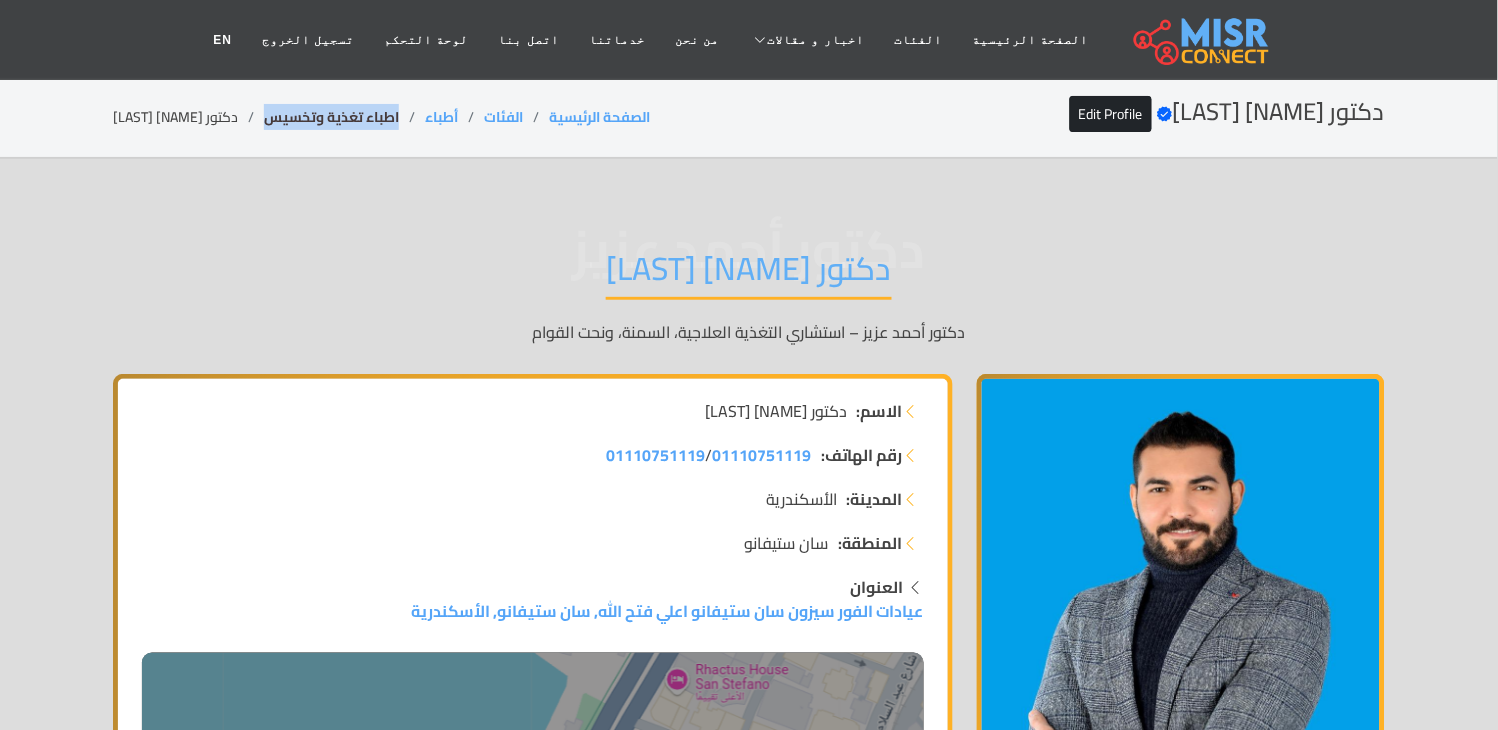 drag, startPoint x: 364, startPoint y: 112, endPoint x: 232, endPoint y: 123, distance: 132.45753 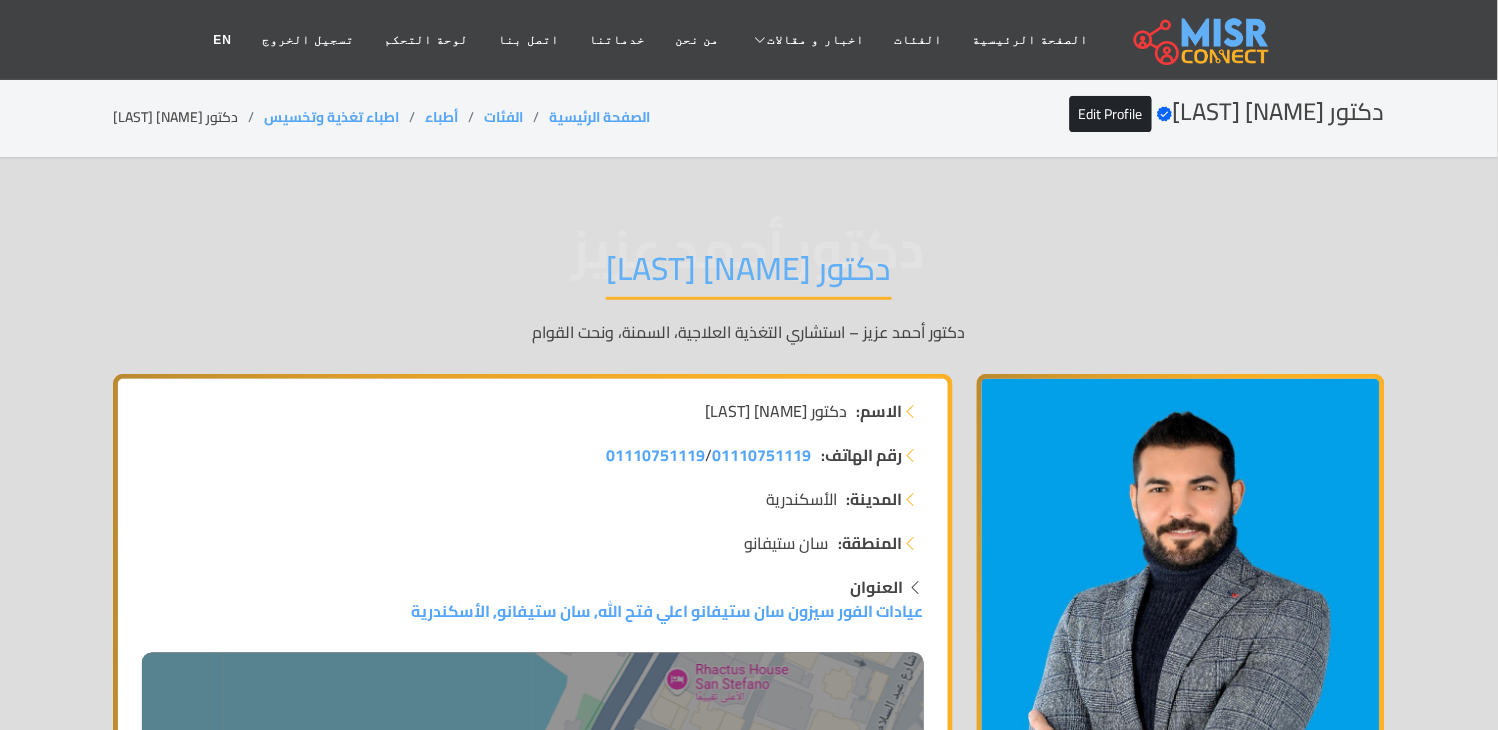 click on "دكتور [FIRST] [LAST]" at bounding box center (749, 274) 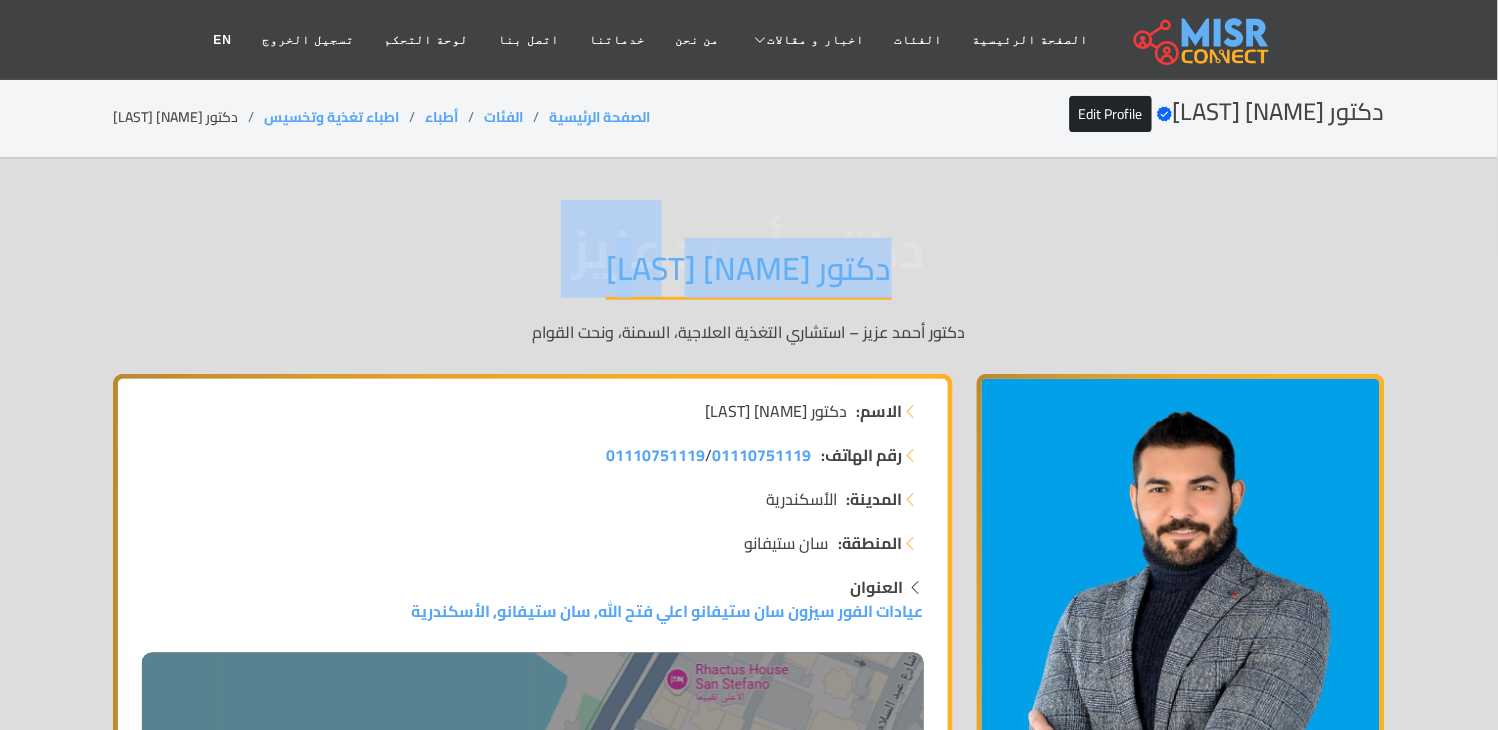 click on "دكتور [FIRST] [LAST]" at bounding box center [749, 274] 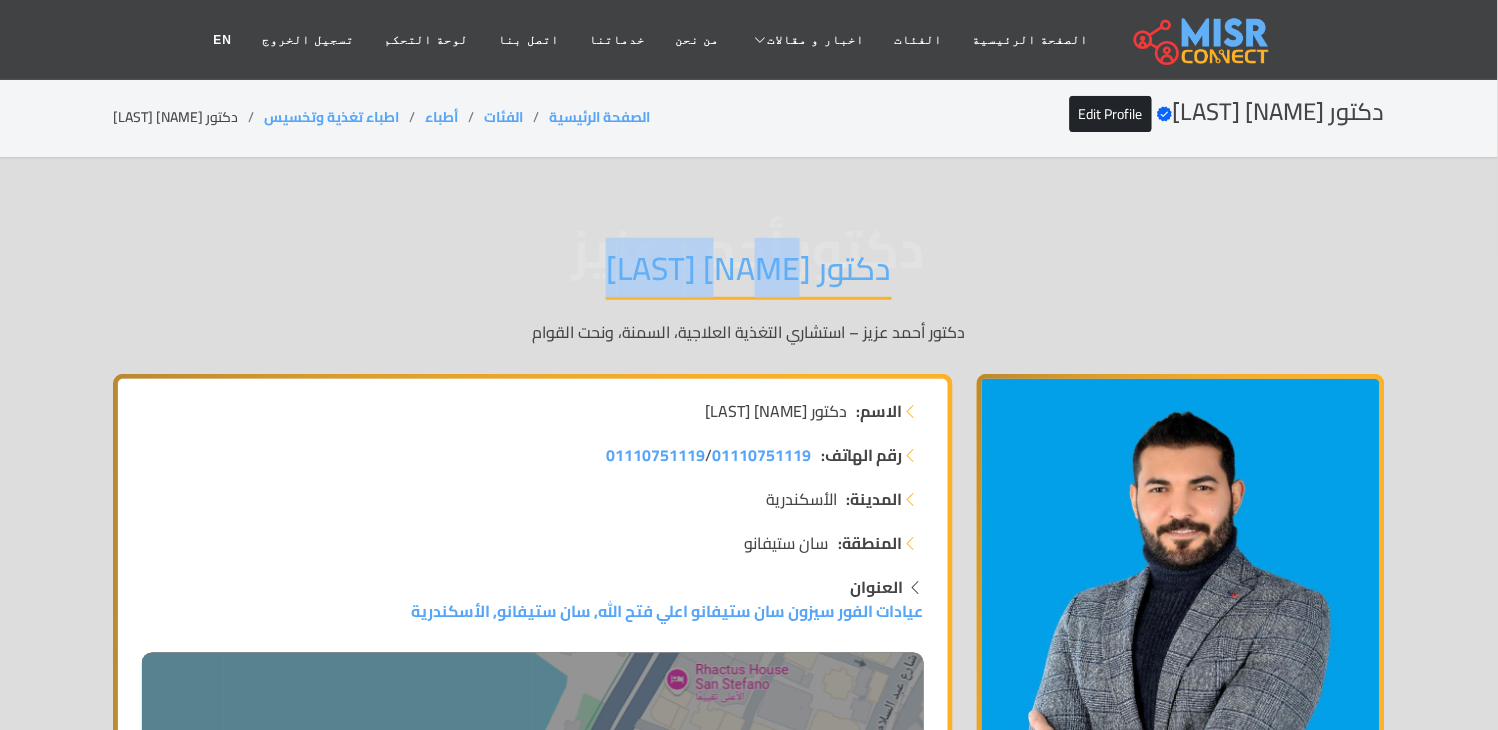 click on "دكتور [FIRST] [LAST]" at bounding box center (749, 274) 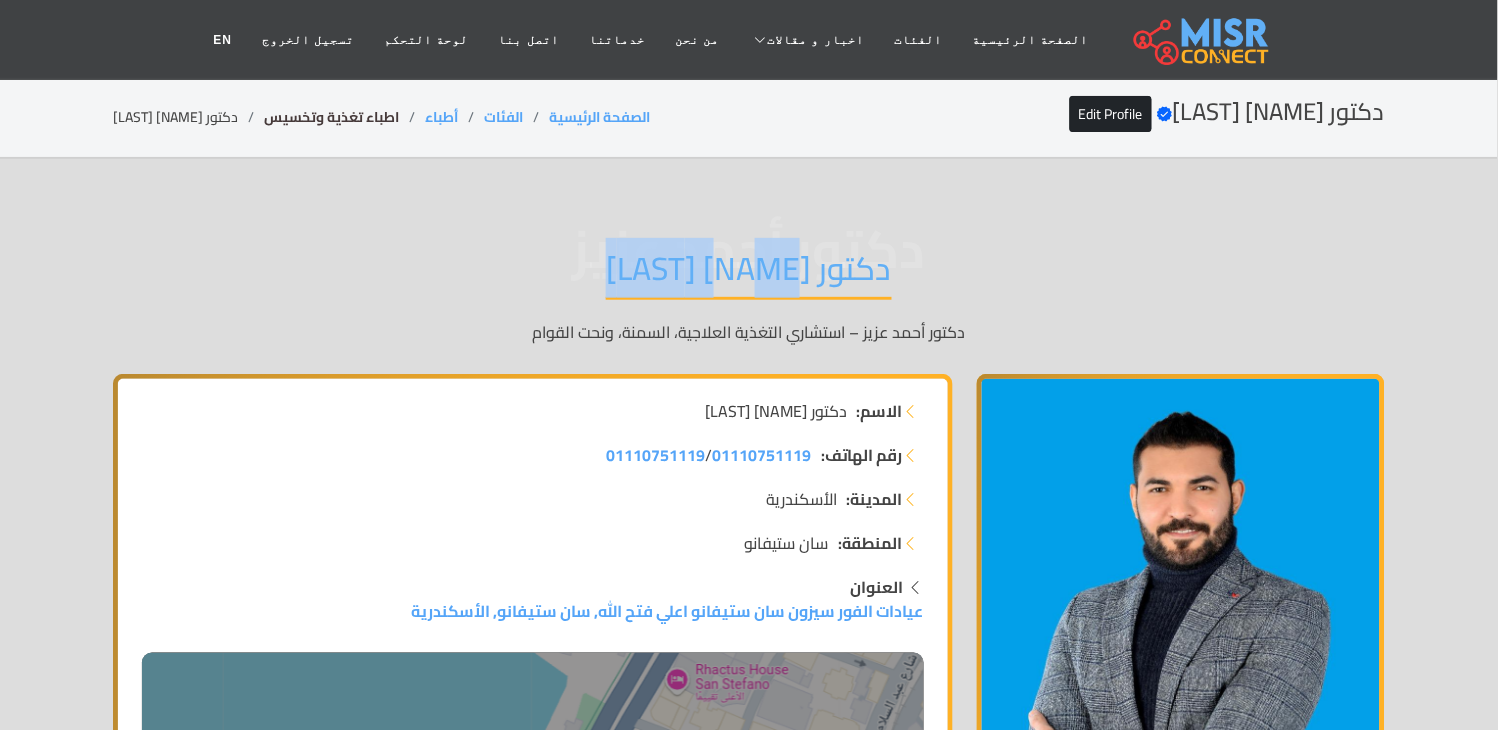 click on "اطباء تغذية وتخسيس" at bounding box center (331, 117) 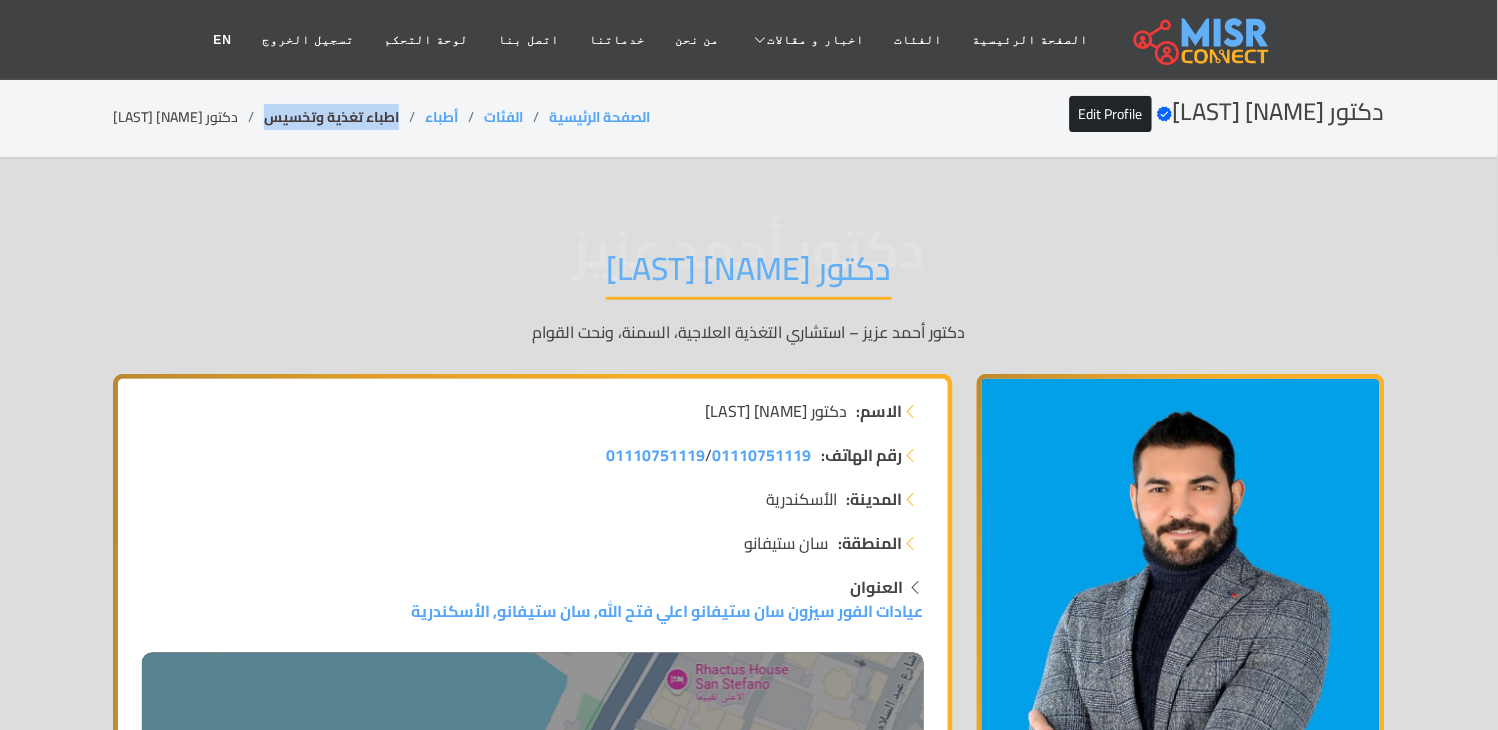 drag, startPoint x: 363, startPoint y: 110, endPoint x: 233, endPoint y: 117, distance: 130.18832 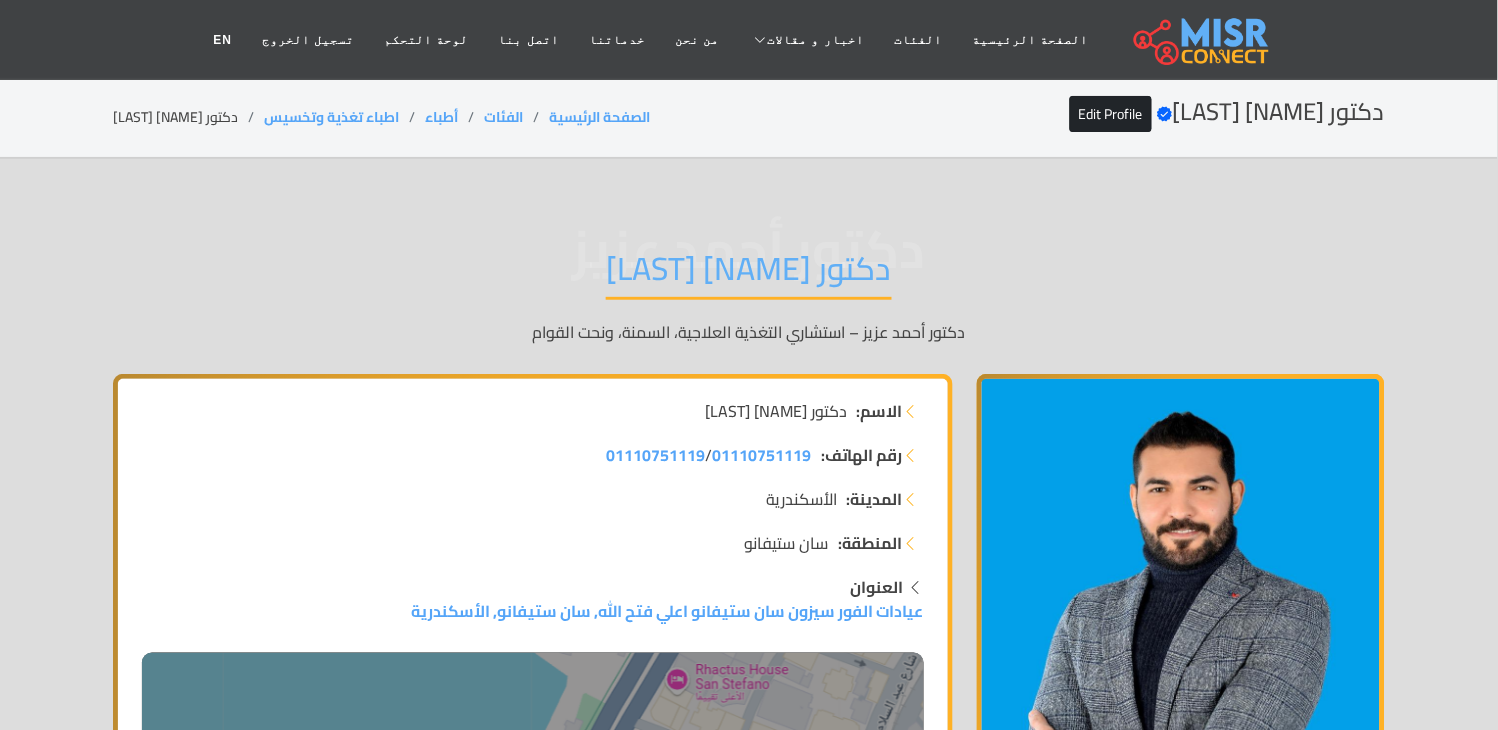 click on "دكتور [FIRST] [LAST]" at bounding box center (749, 274) 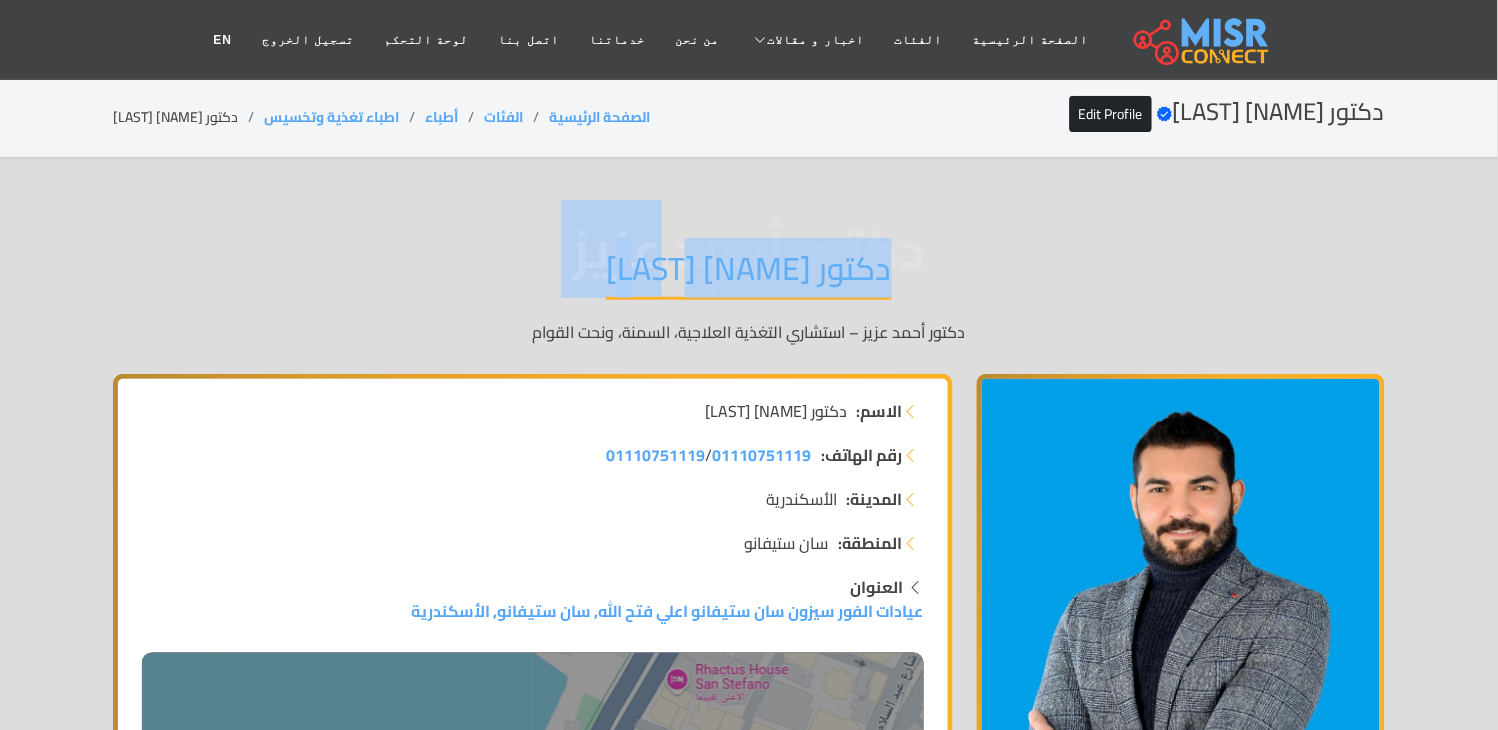 click on "دكتور [FIRST] [LAST]" at bounding box center [749, 274] 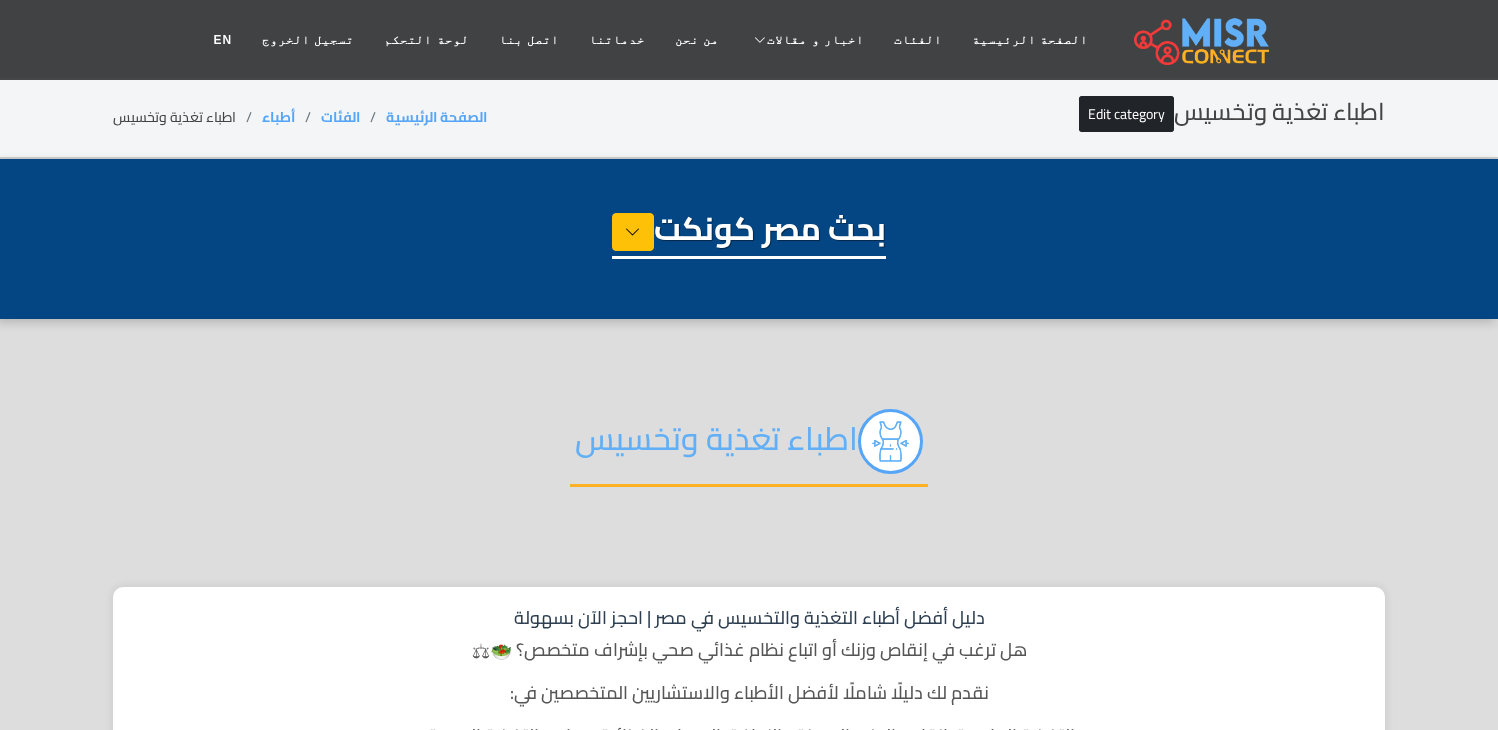 select on "*****" 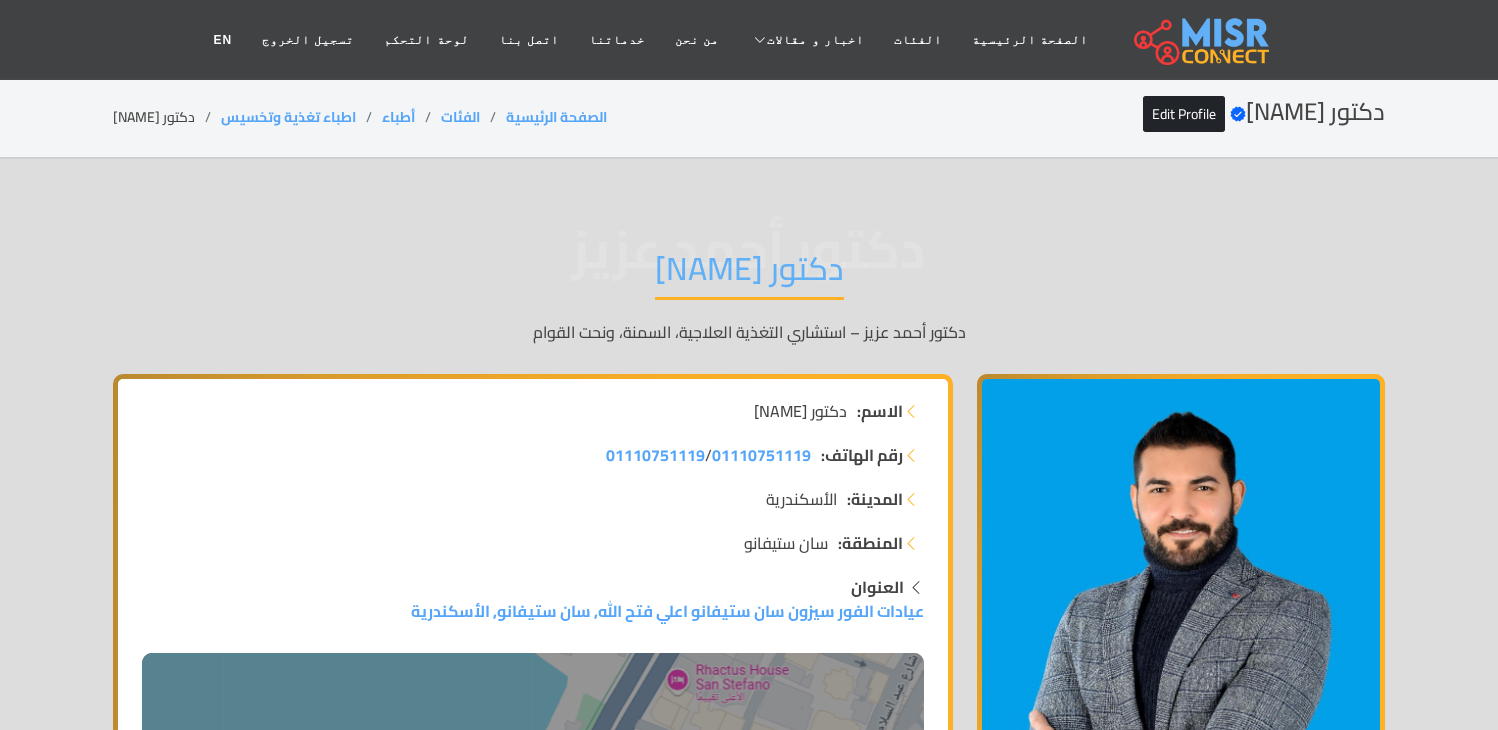 scroll, scrollTop: 0, scrollLeft: 0, axis: both 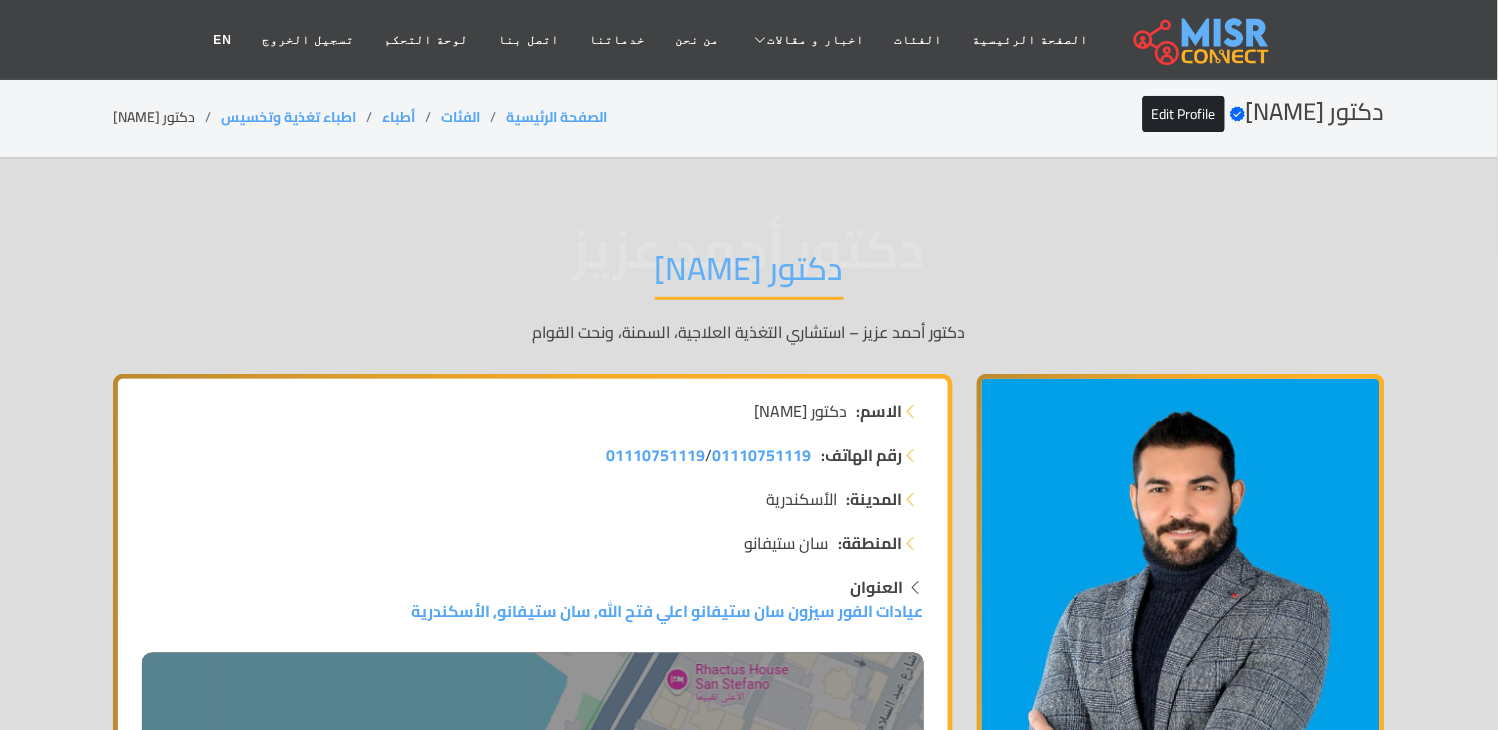 click on "دكتور [NAME]" at bounding box center [749, 274] 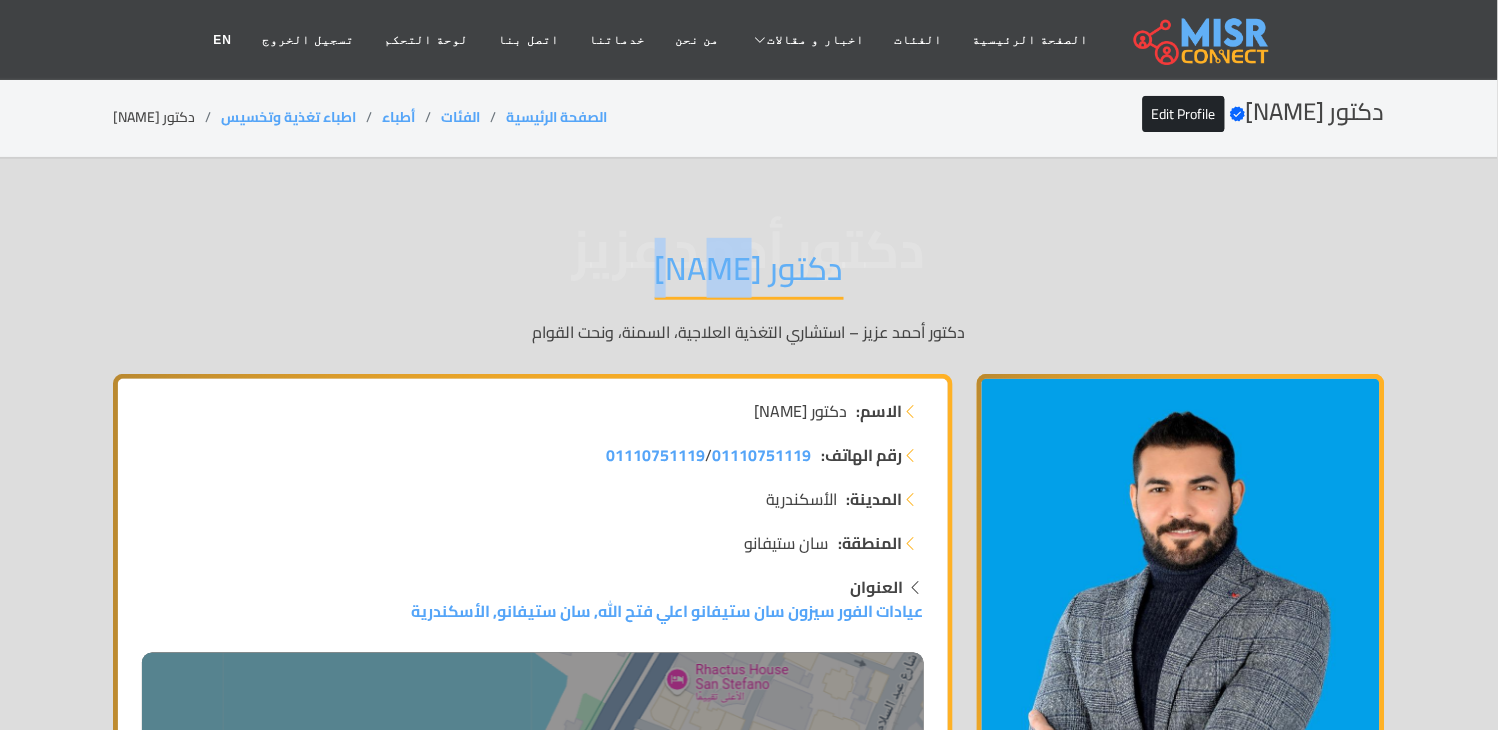 click on "دكتور [NAME]" at bounding box center [749, 274] 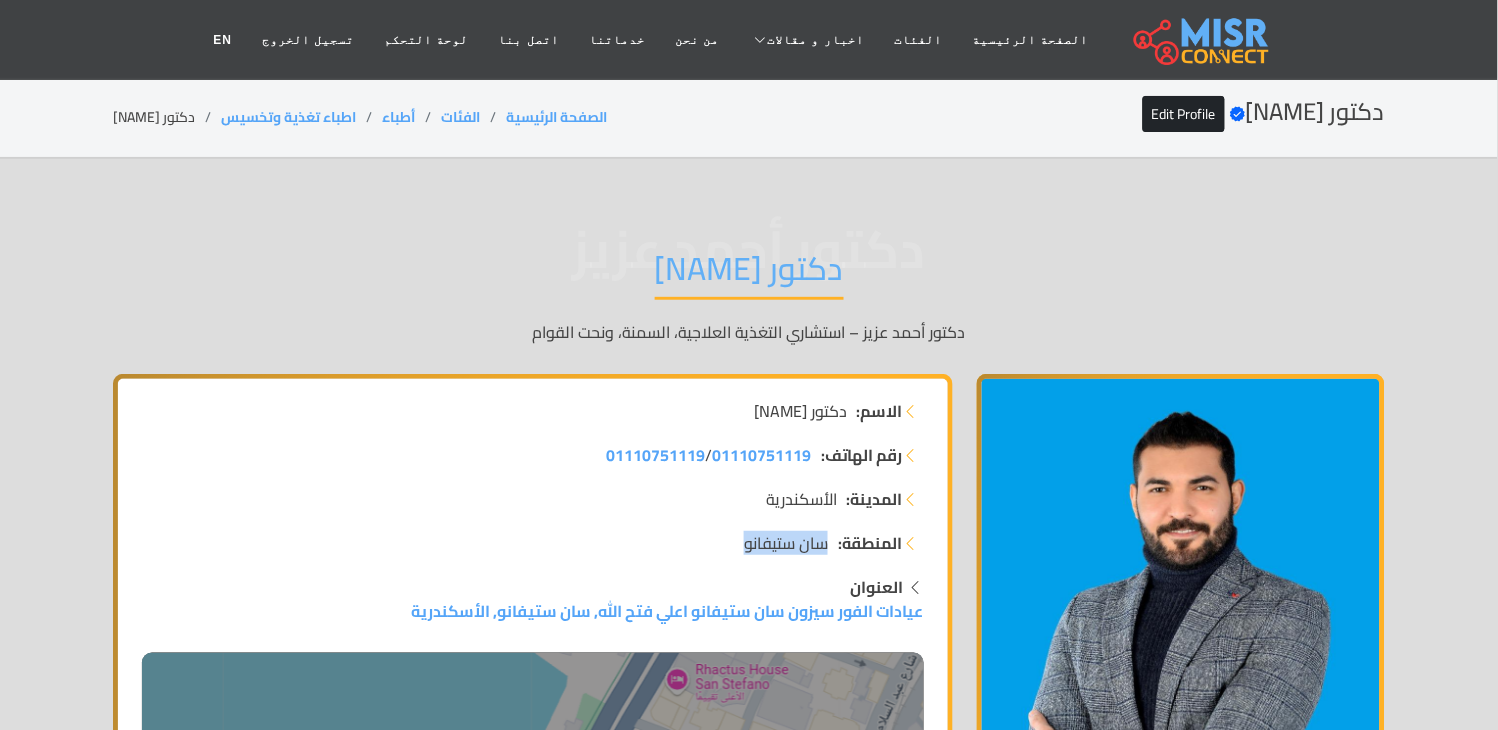 drag, startPoint x: 803, startPoint y: 546, endPoint x: 665, endPoint y: 533, distance: 138.61096 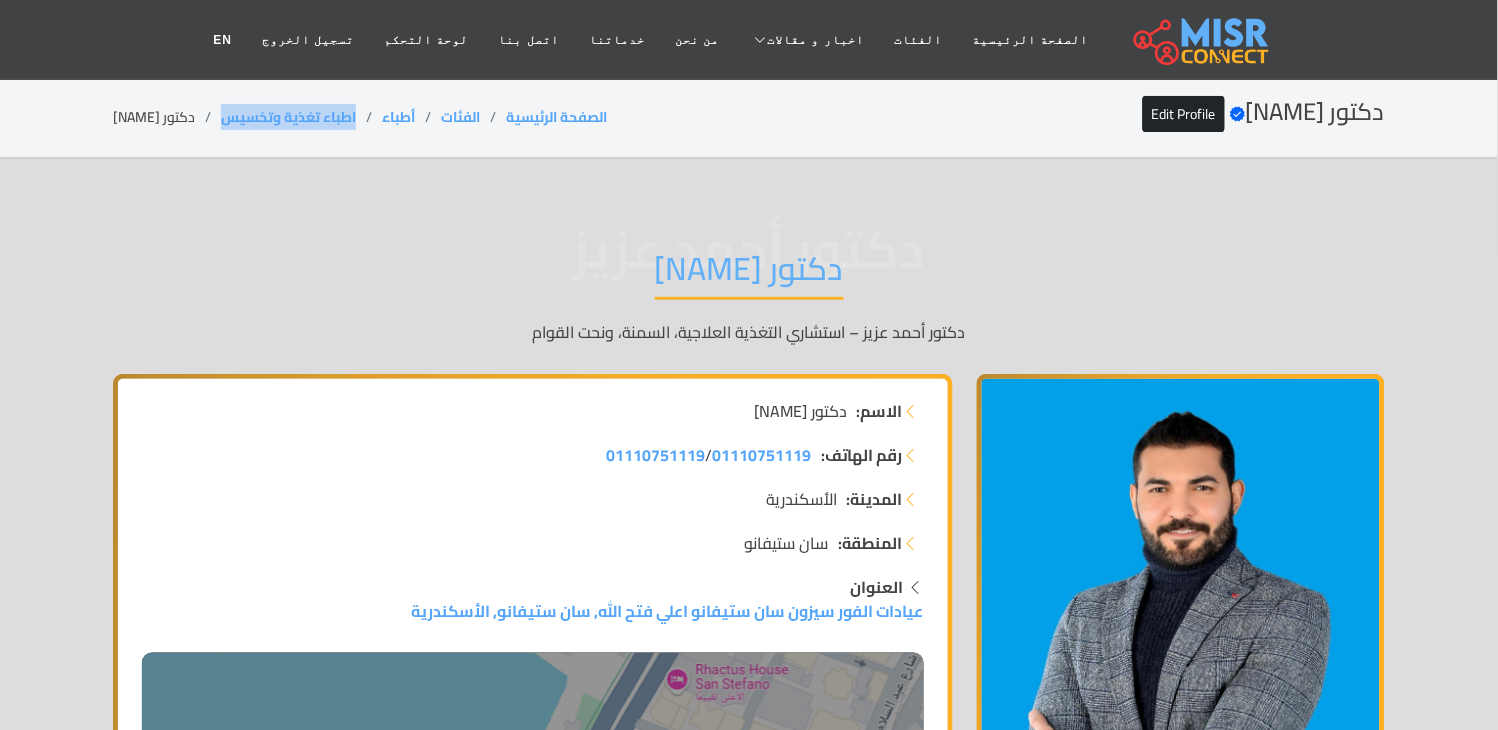 drag, startPoint x: 366, startPoint y: 113, endPoint x: 223, endPoint y: 116, distance: 143.03146 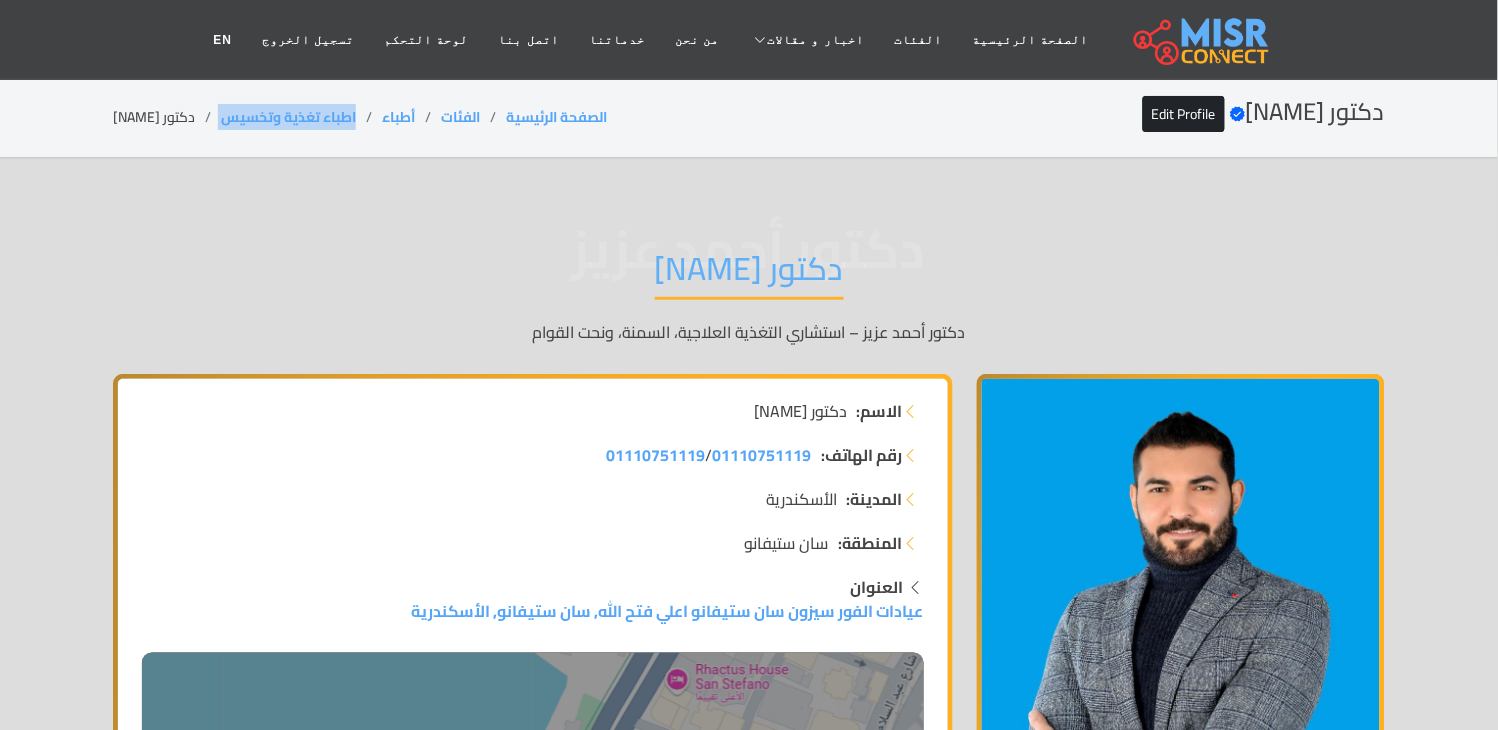 copy on "اطباء تغذية وتخسيس" 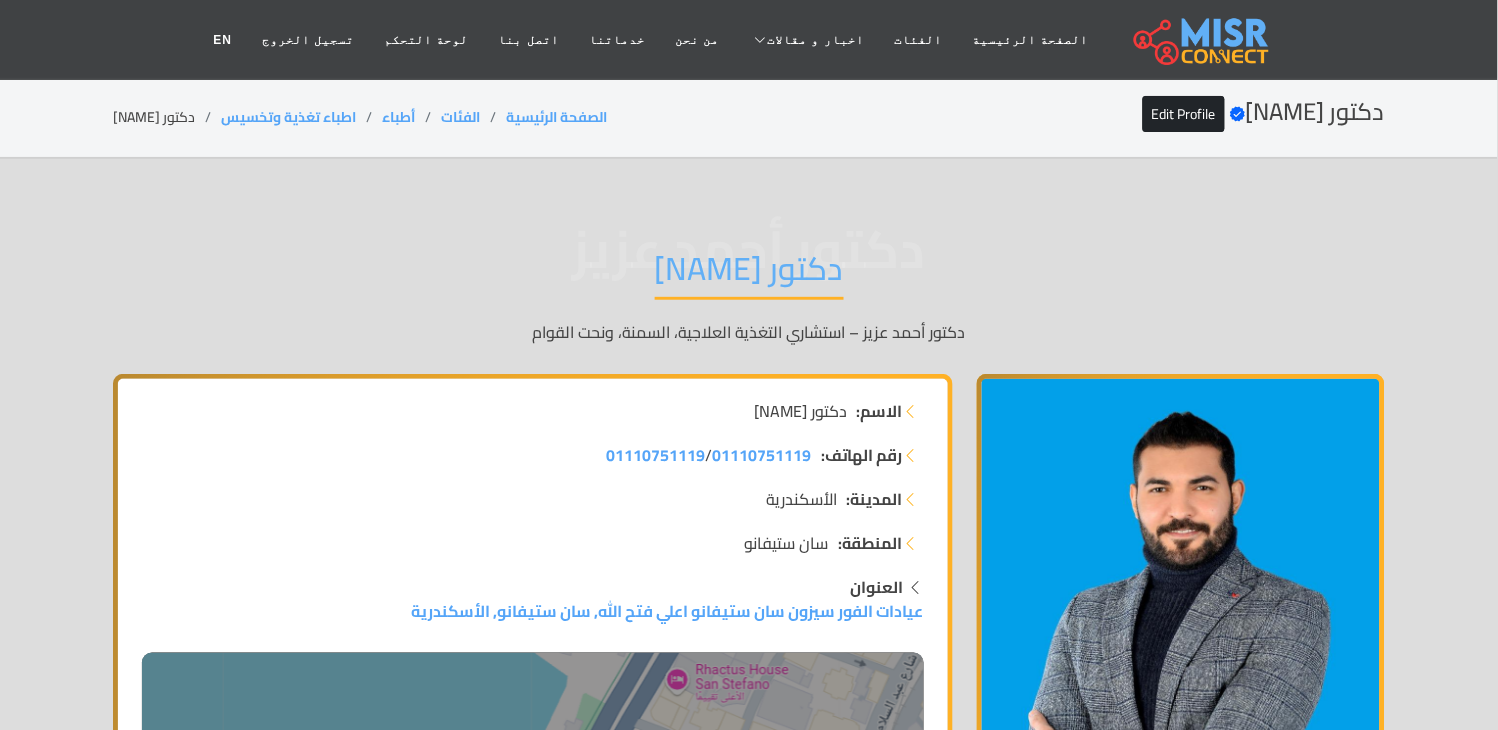 click on "دكتور [NAME]" at bounding box center (749, 274) 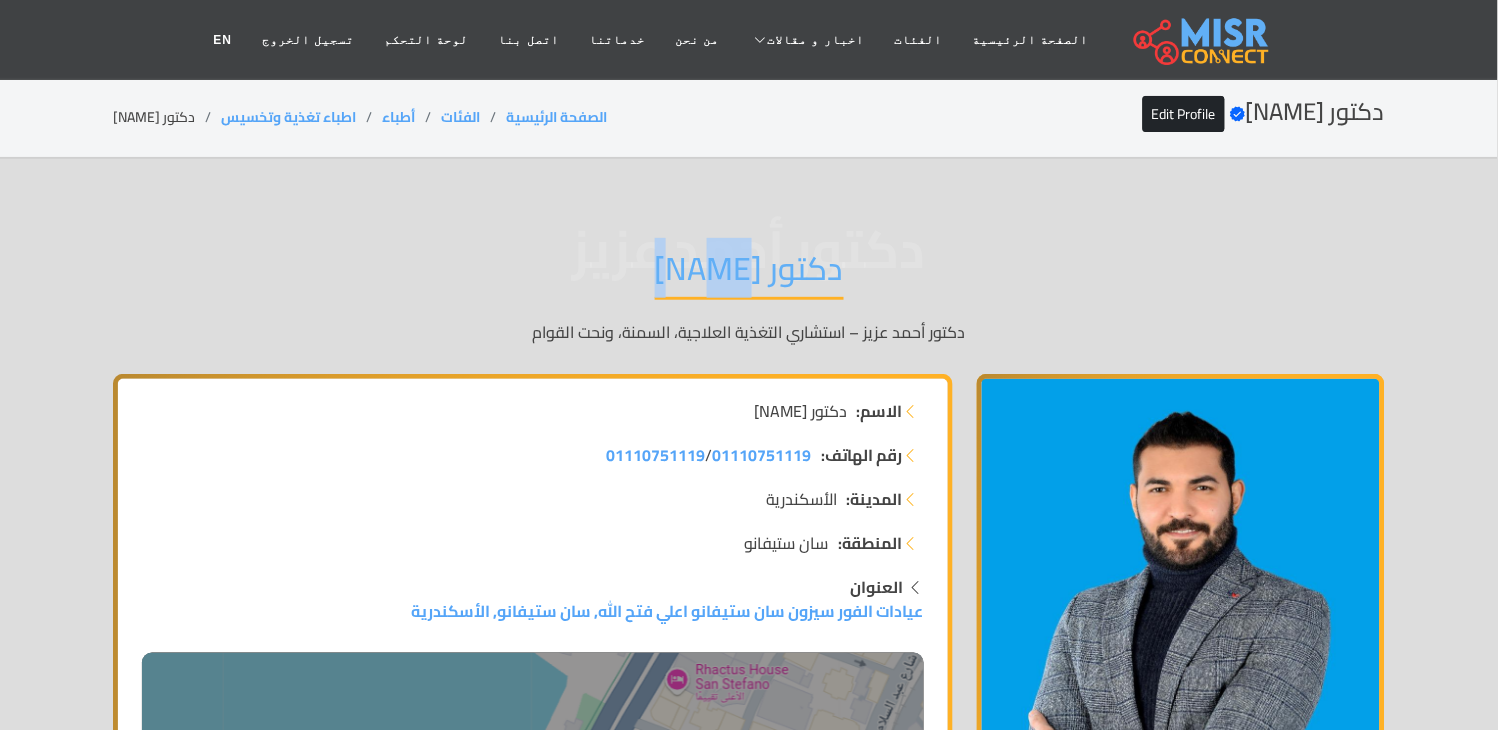 click on "دكتور [NAME]" at bounding box center (749, 274) 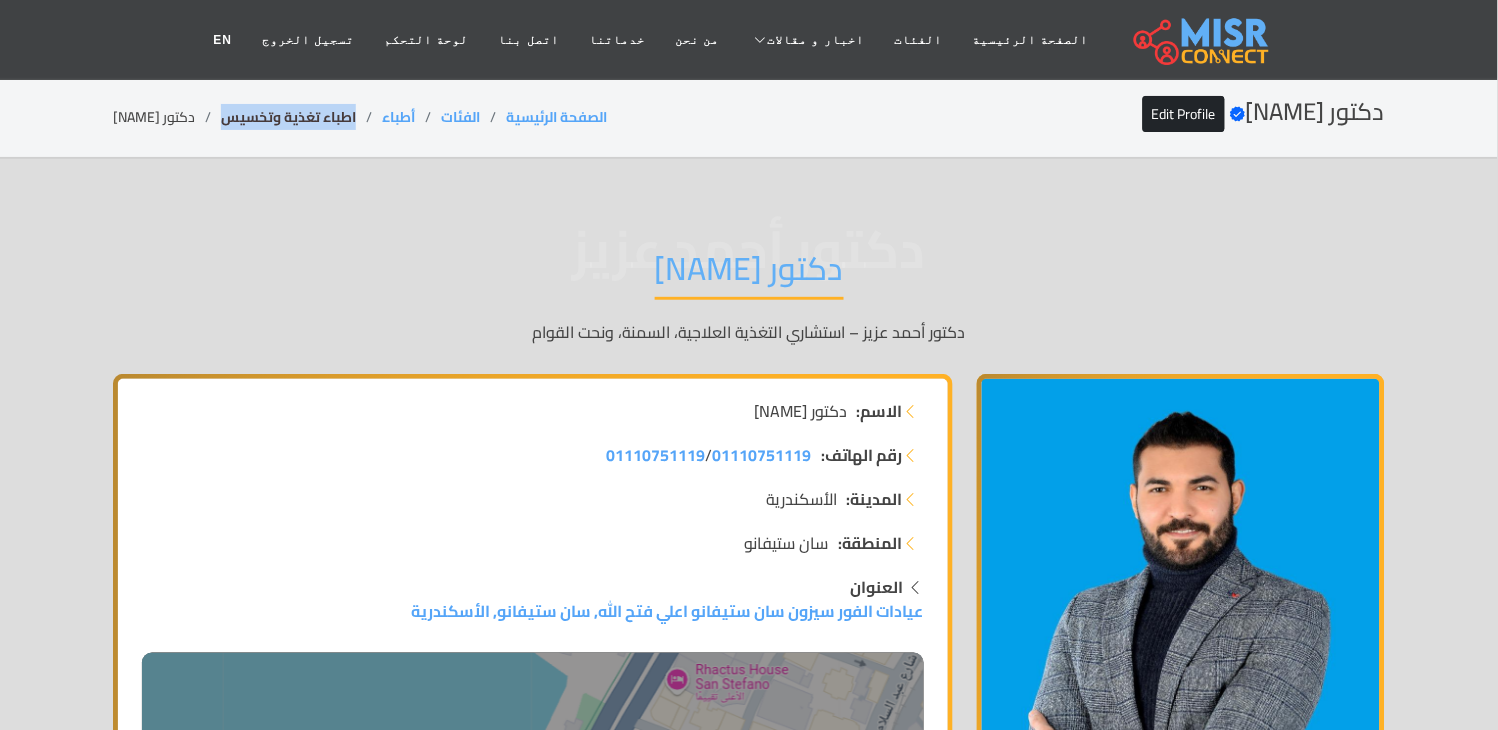 drag, startPoint x: 345, startPoint y: 110, endPoint x: 234, endPoint y: 121, distance: 111.54372 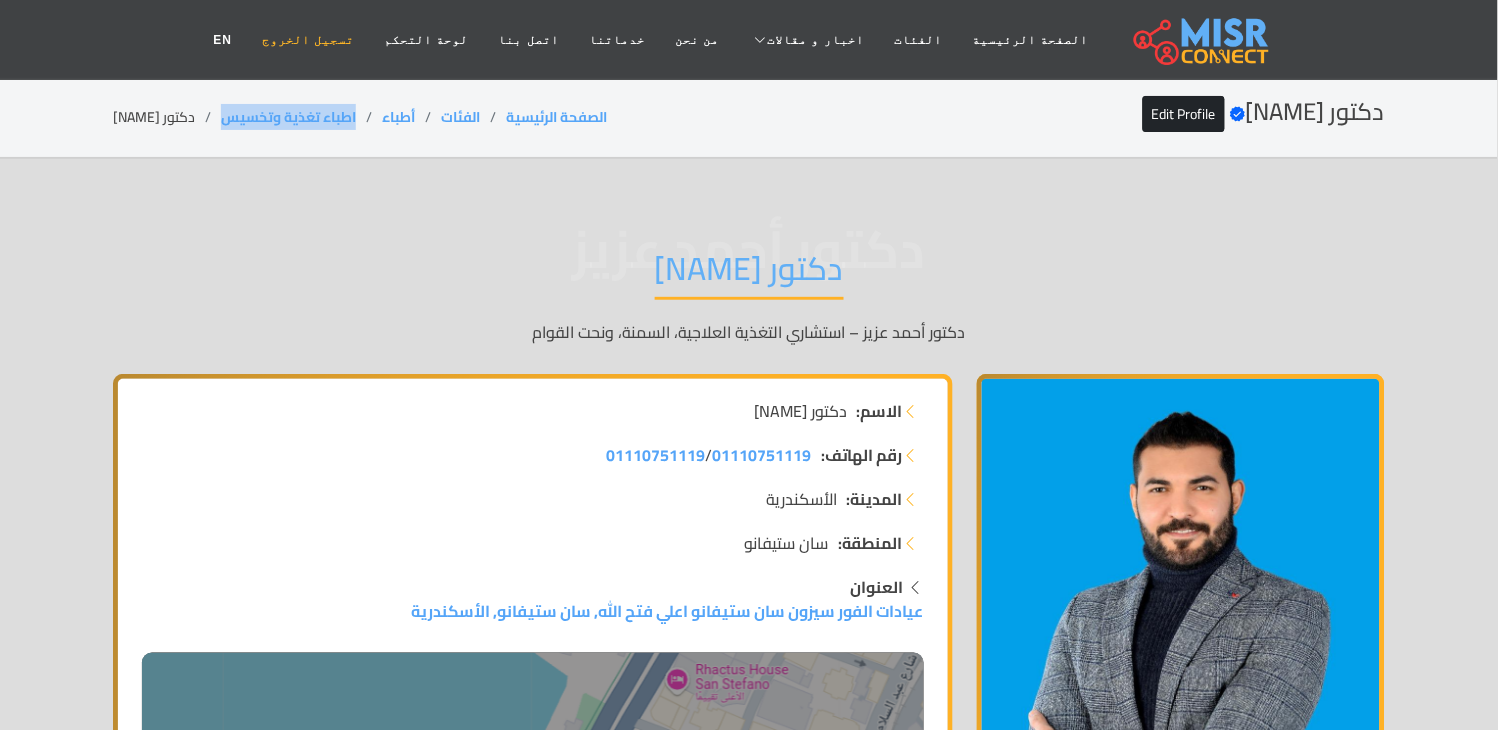 copy on "اطباء تغذية وتخسيس" 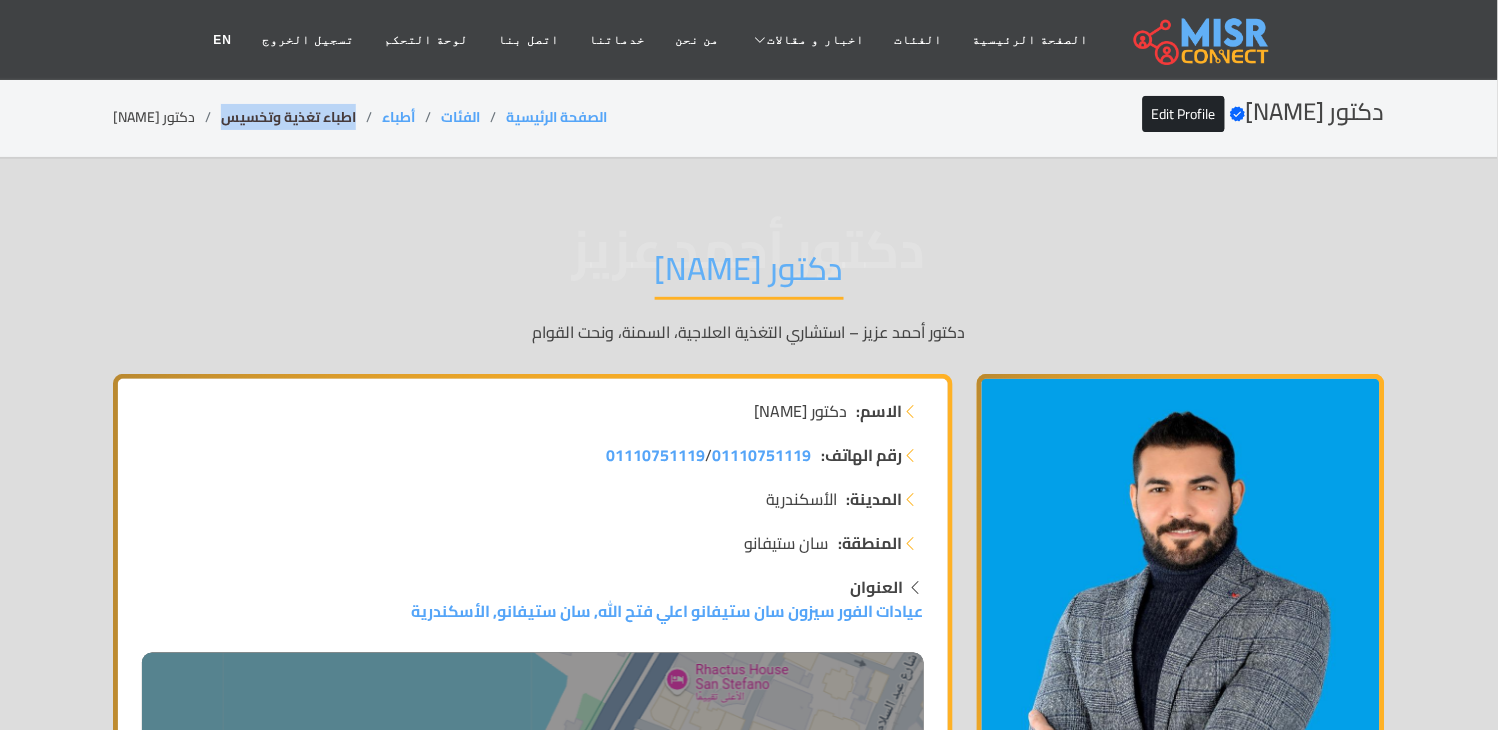 copy on "اطباء تغذية وتخسيس" 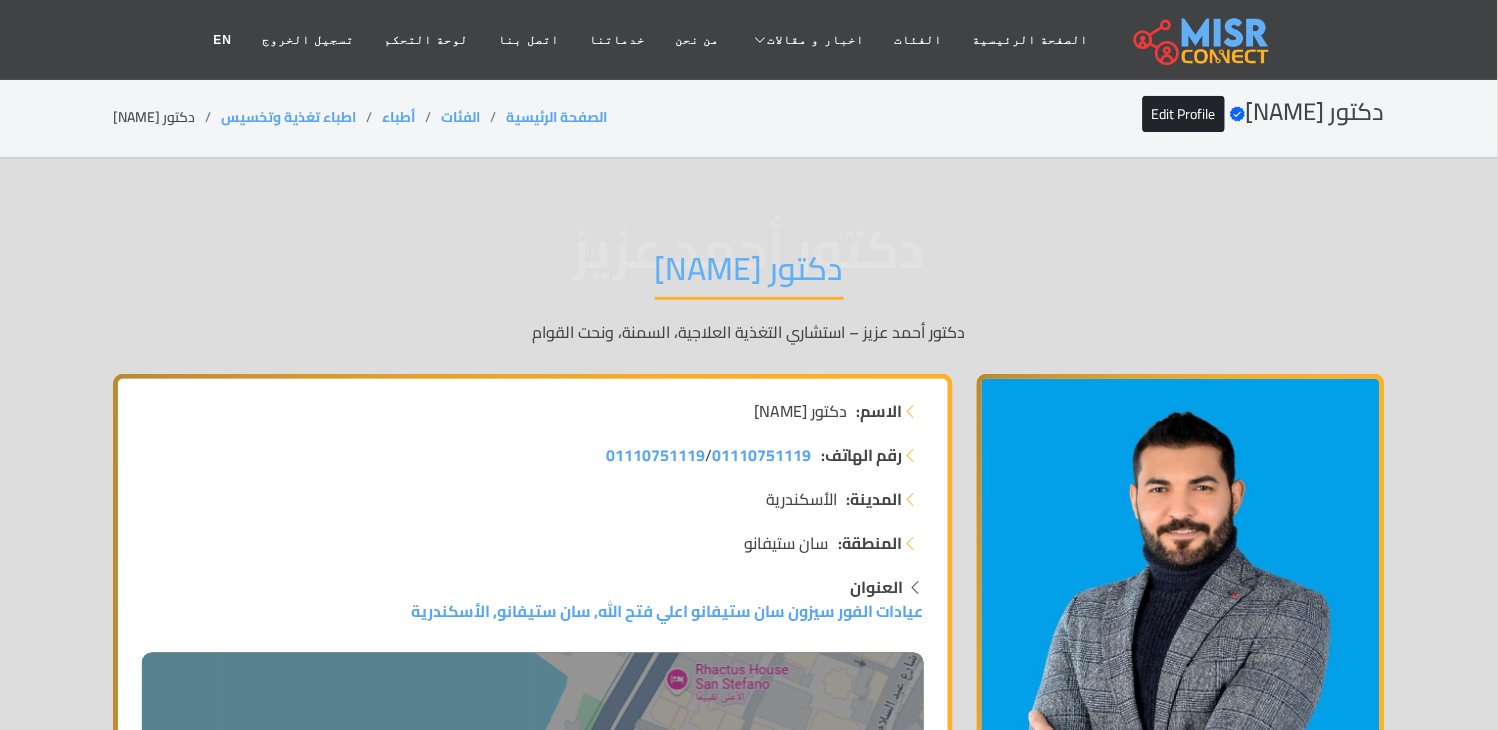click on "دكتور [NAME]" at bounding box center (749, 274) 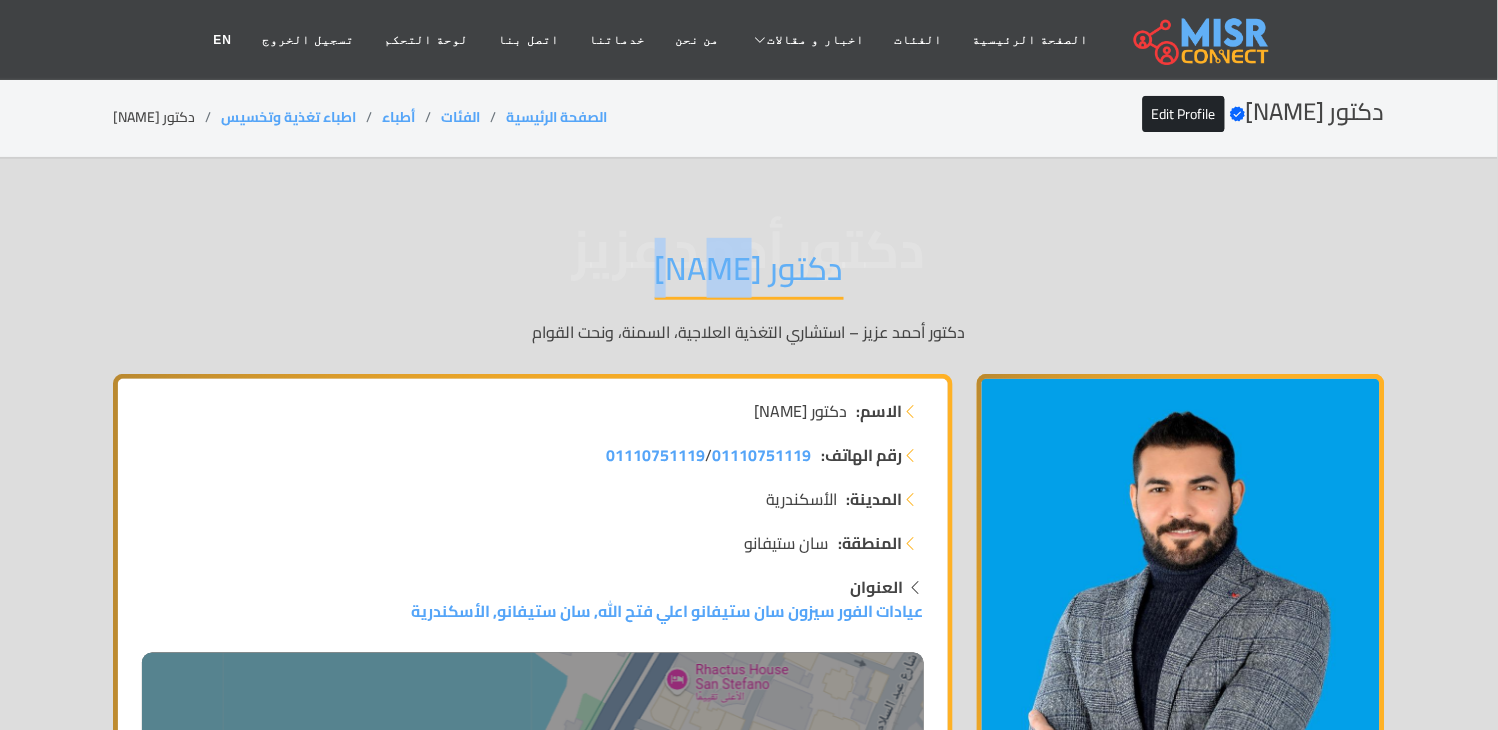 click on "دكتور [NAME]" at bounding box center (749, 274) 